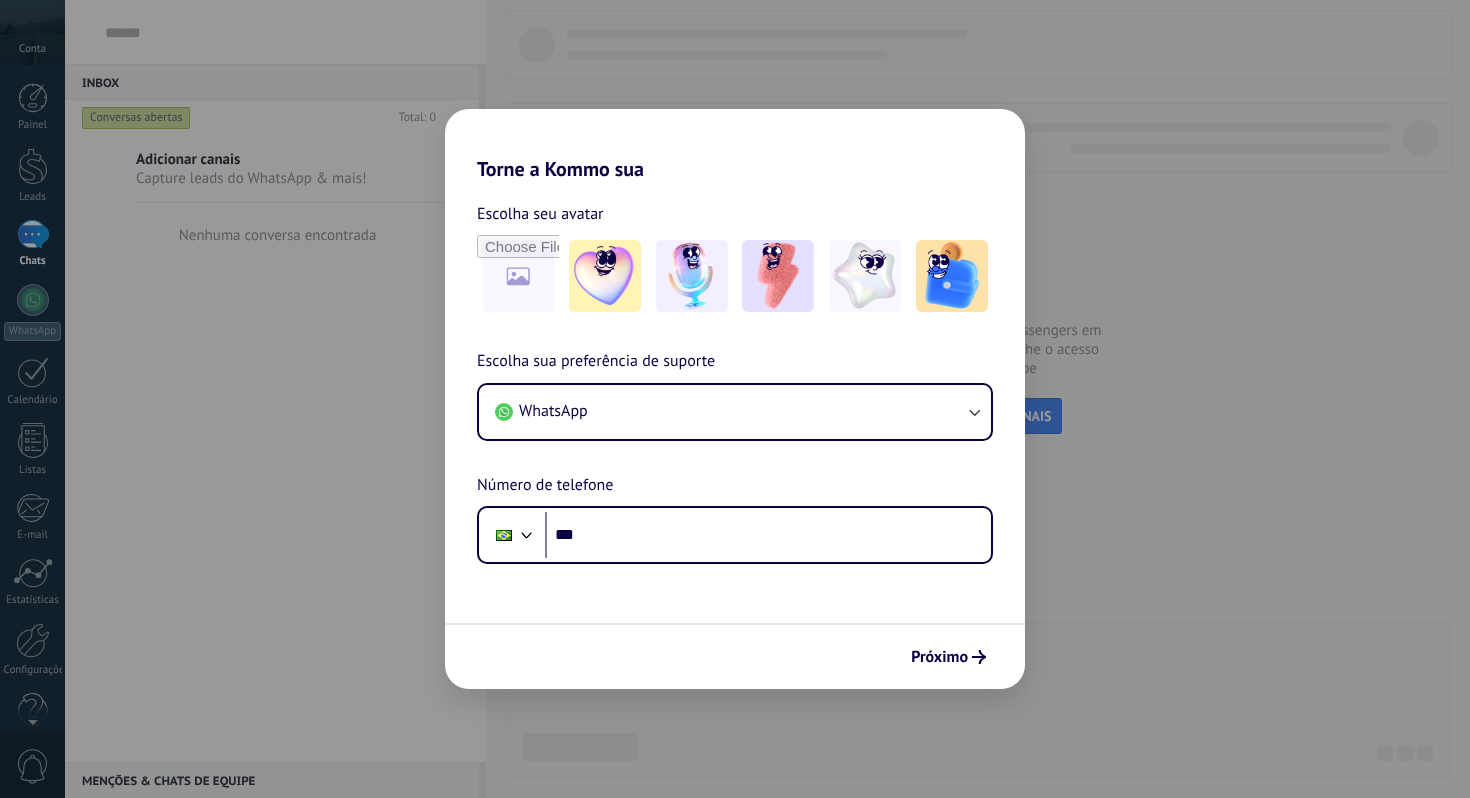 scroll, scrollTop: 0, scrollLeft: 0, axis: both 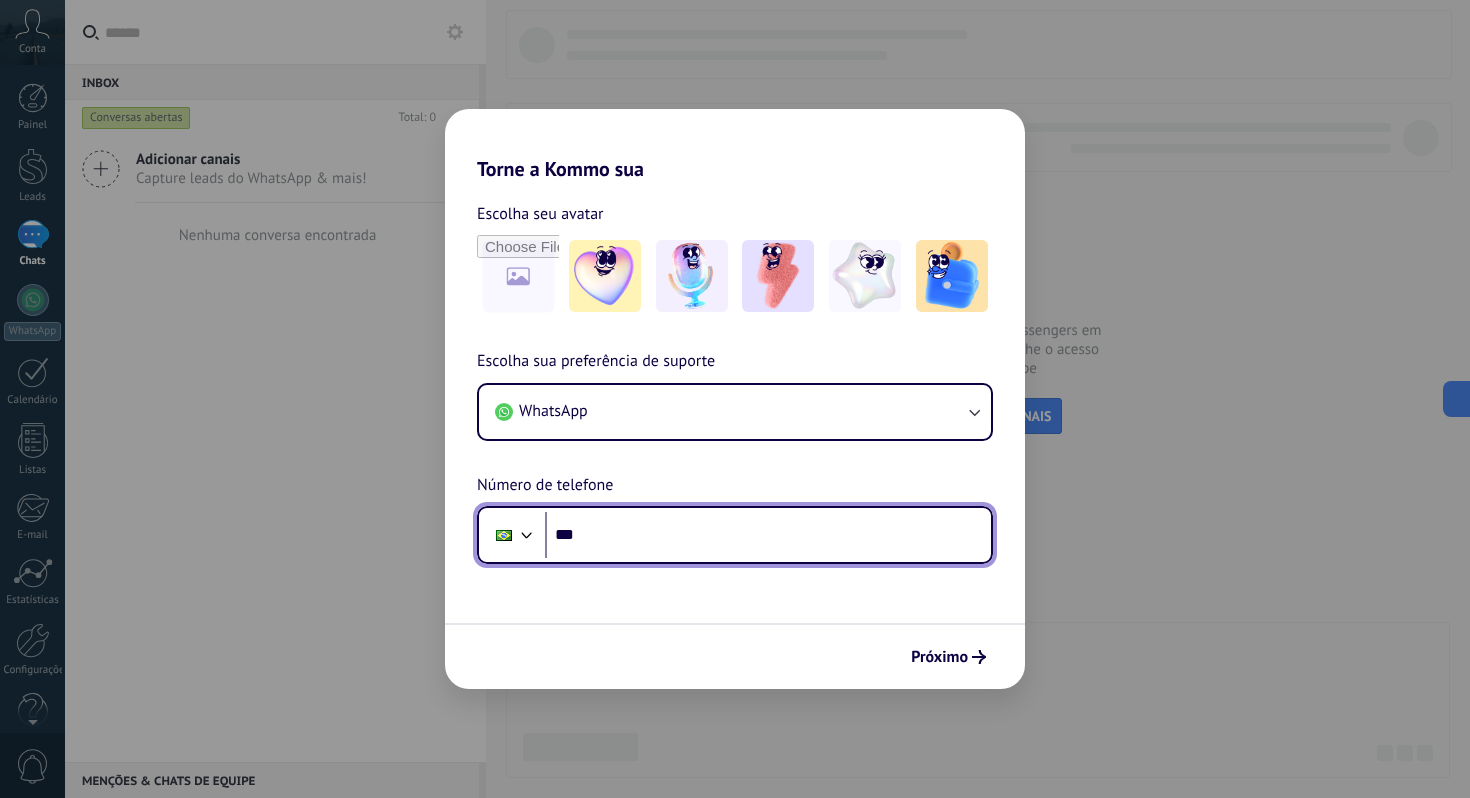 click on "***" at bounding box center (768, 535) 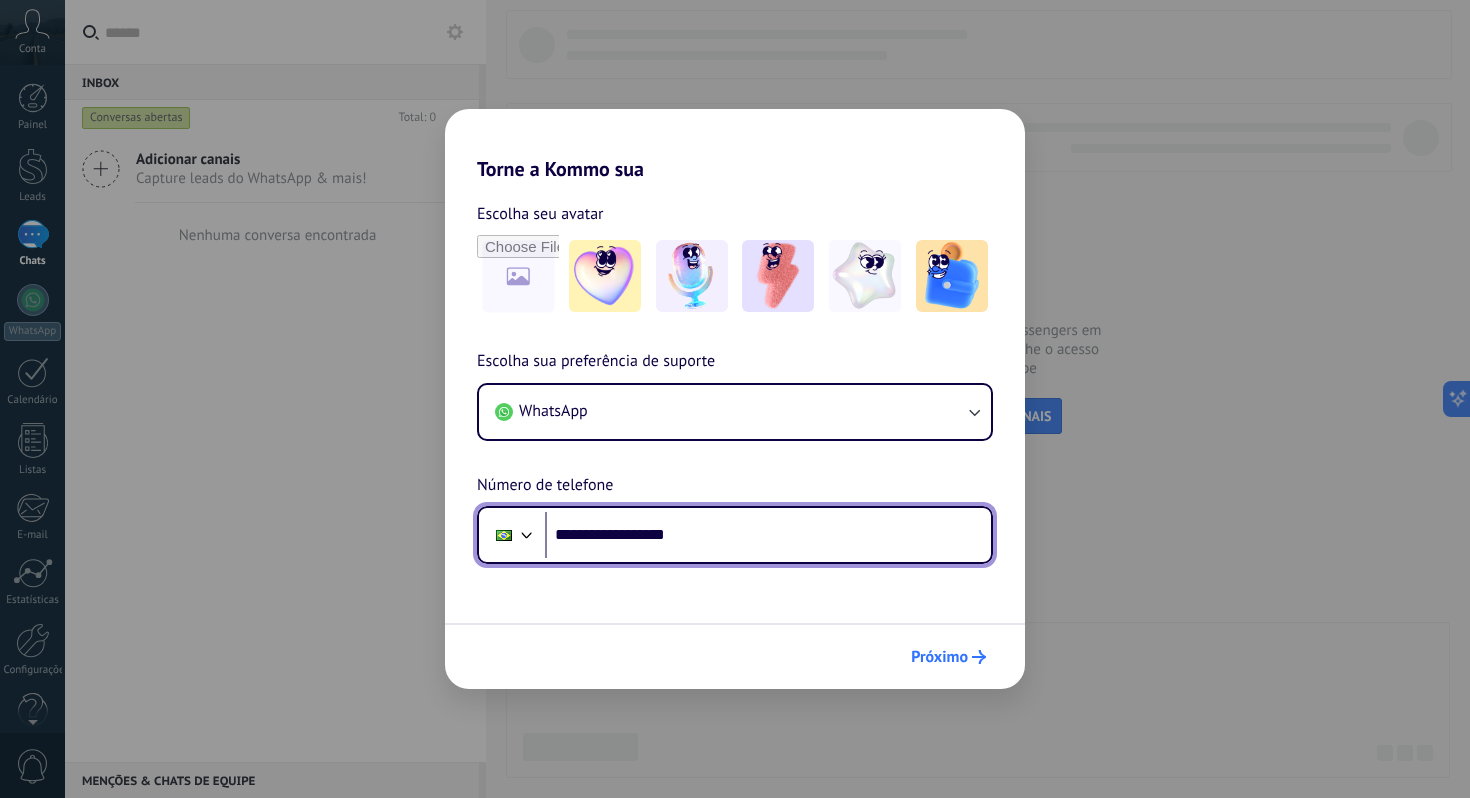type on "**********" 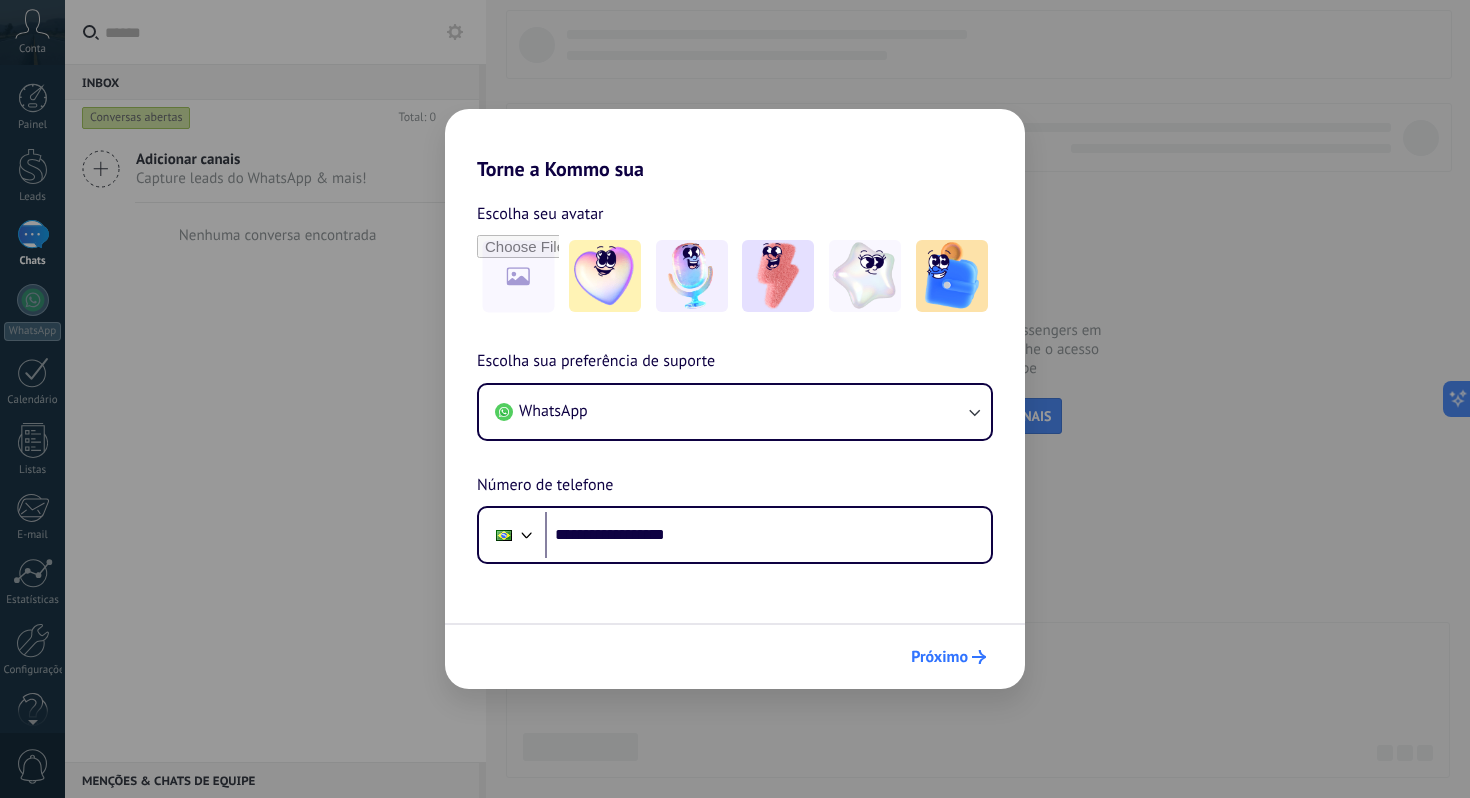 click on "Próximo" at bounding box center (939, 657) 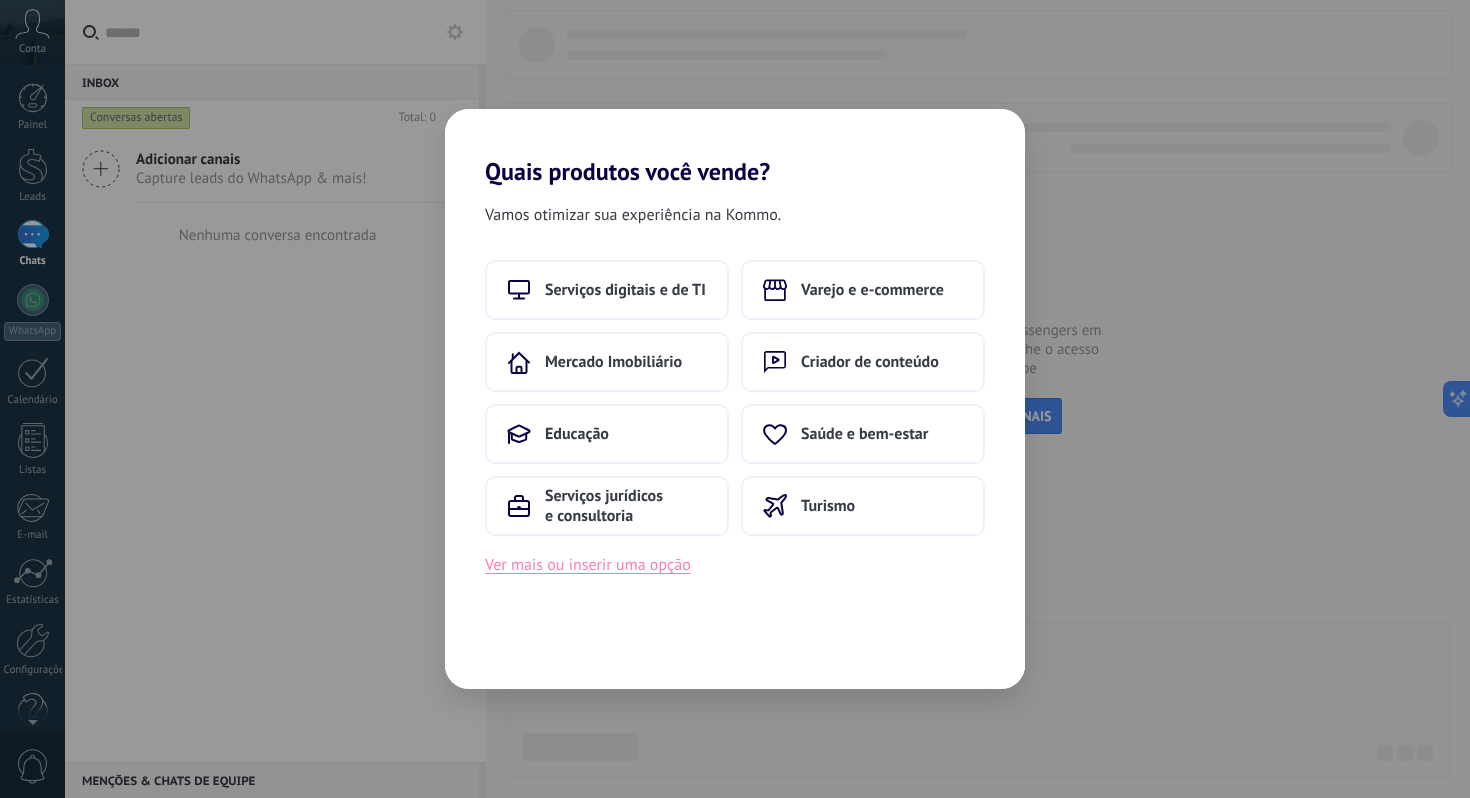click on "Ver mais ou inserir uma opção" at bounding box center (588, 565) 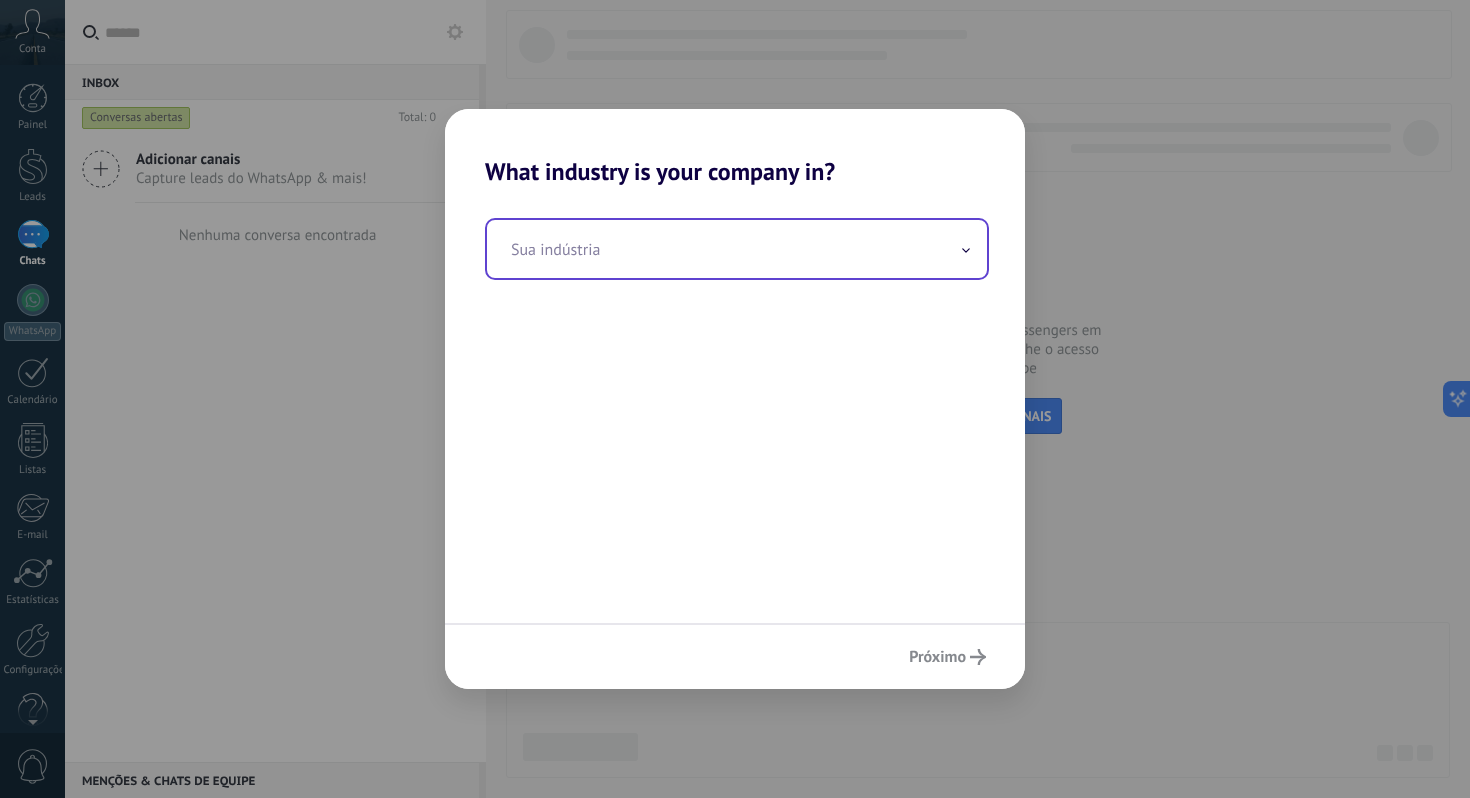 click at bounding box center [737, 249] 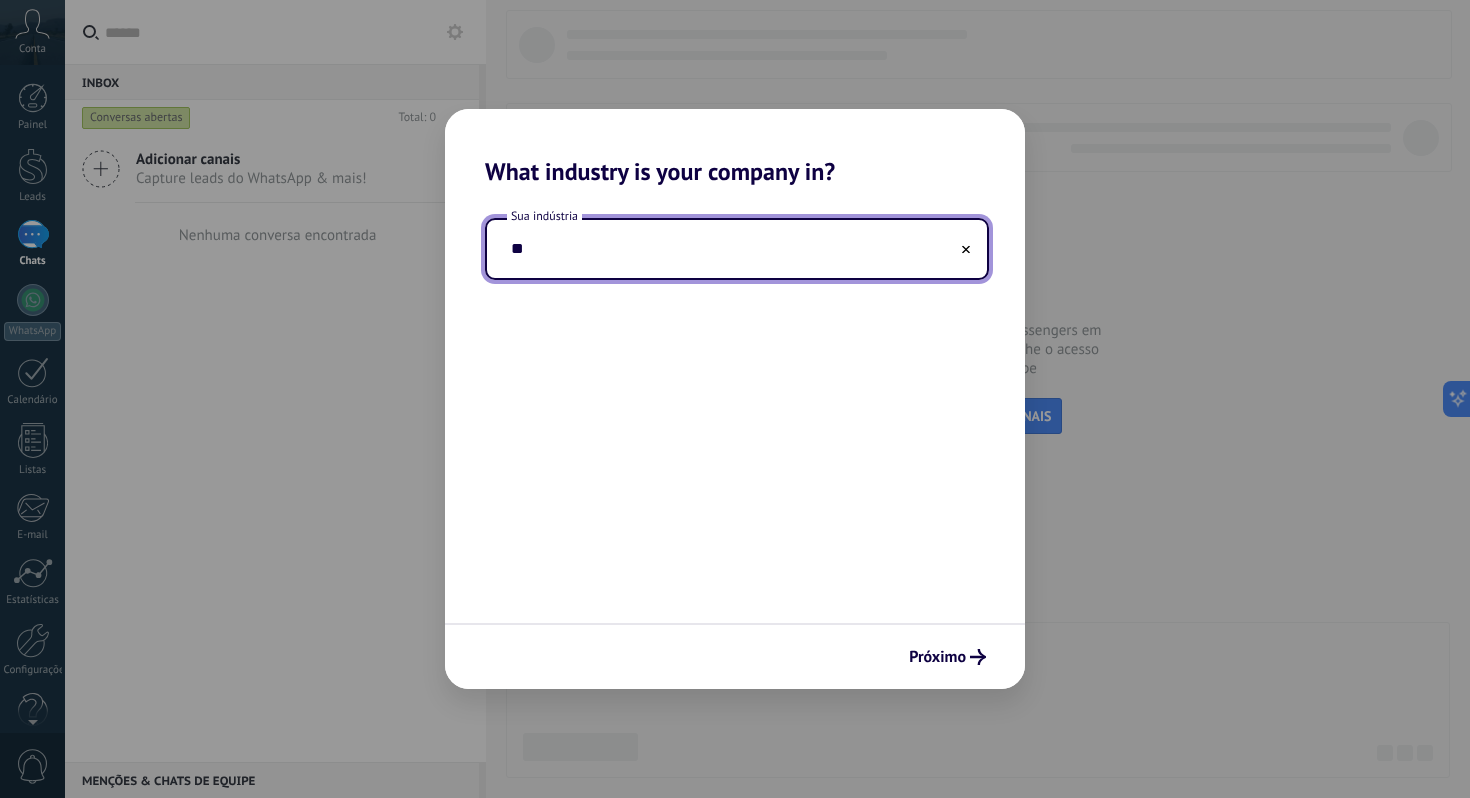 type on "*" 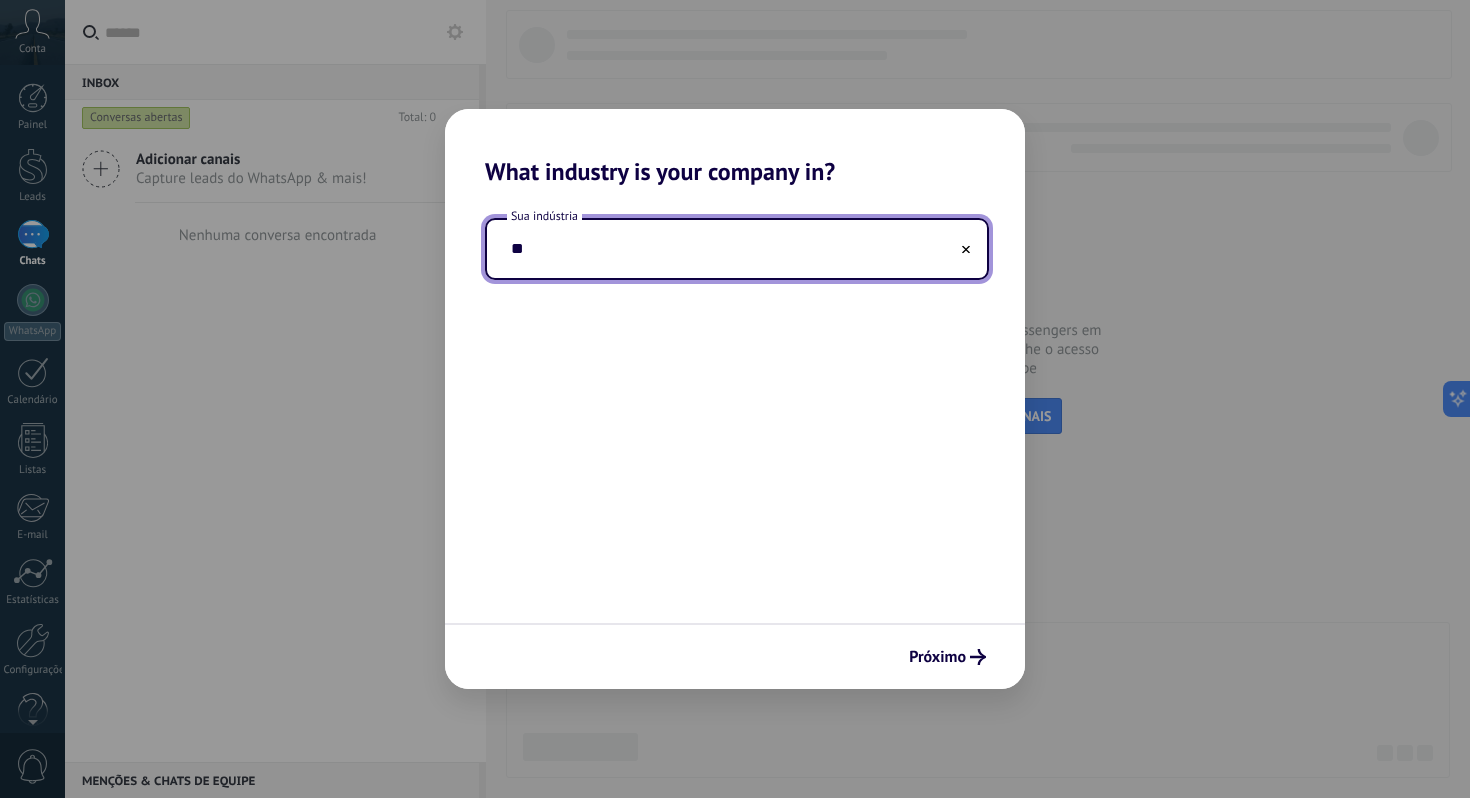 type on "*" 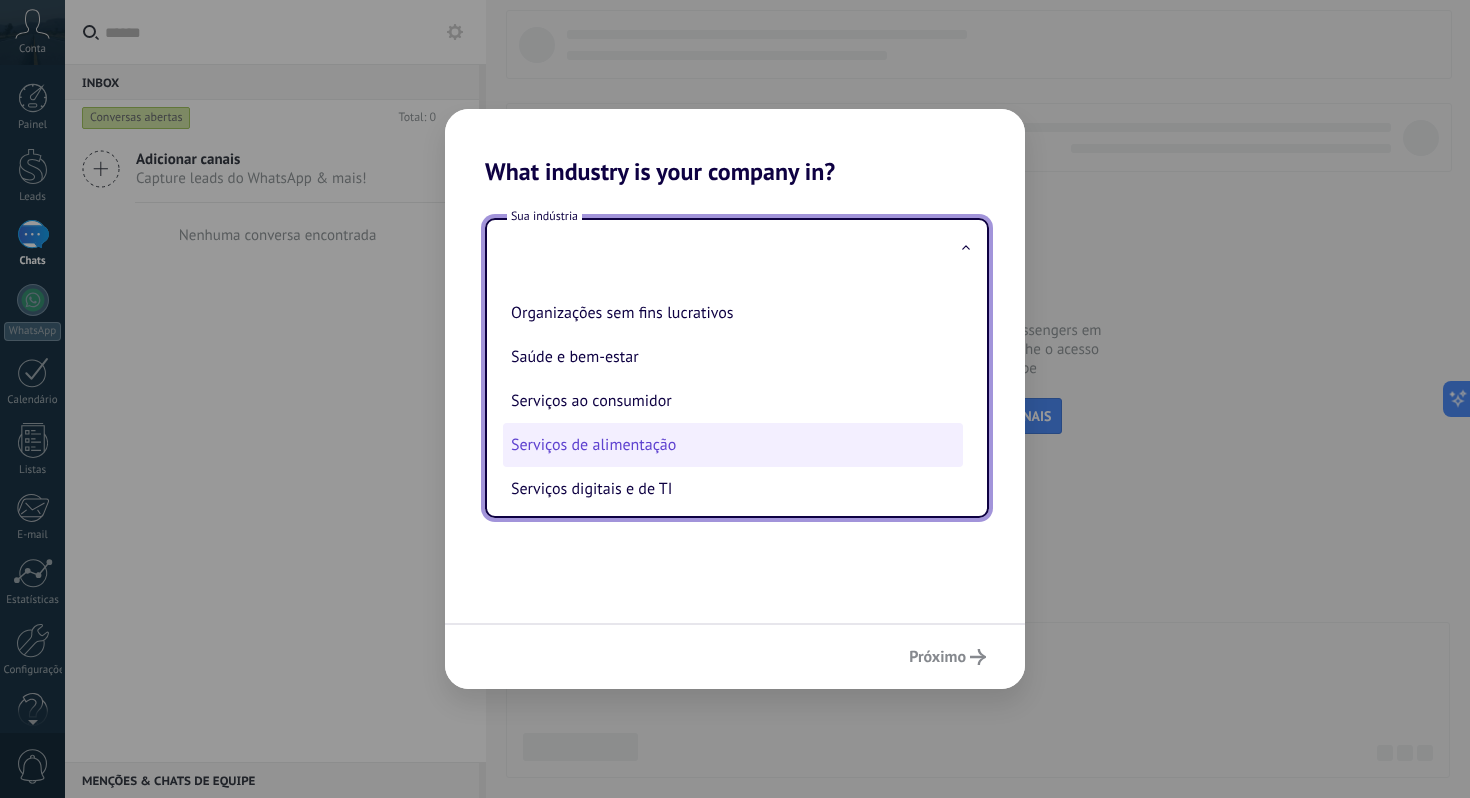 scroll, scrollTop: 298, scrollLeft: 0, axis: vertical 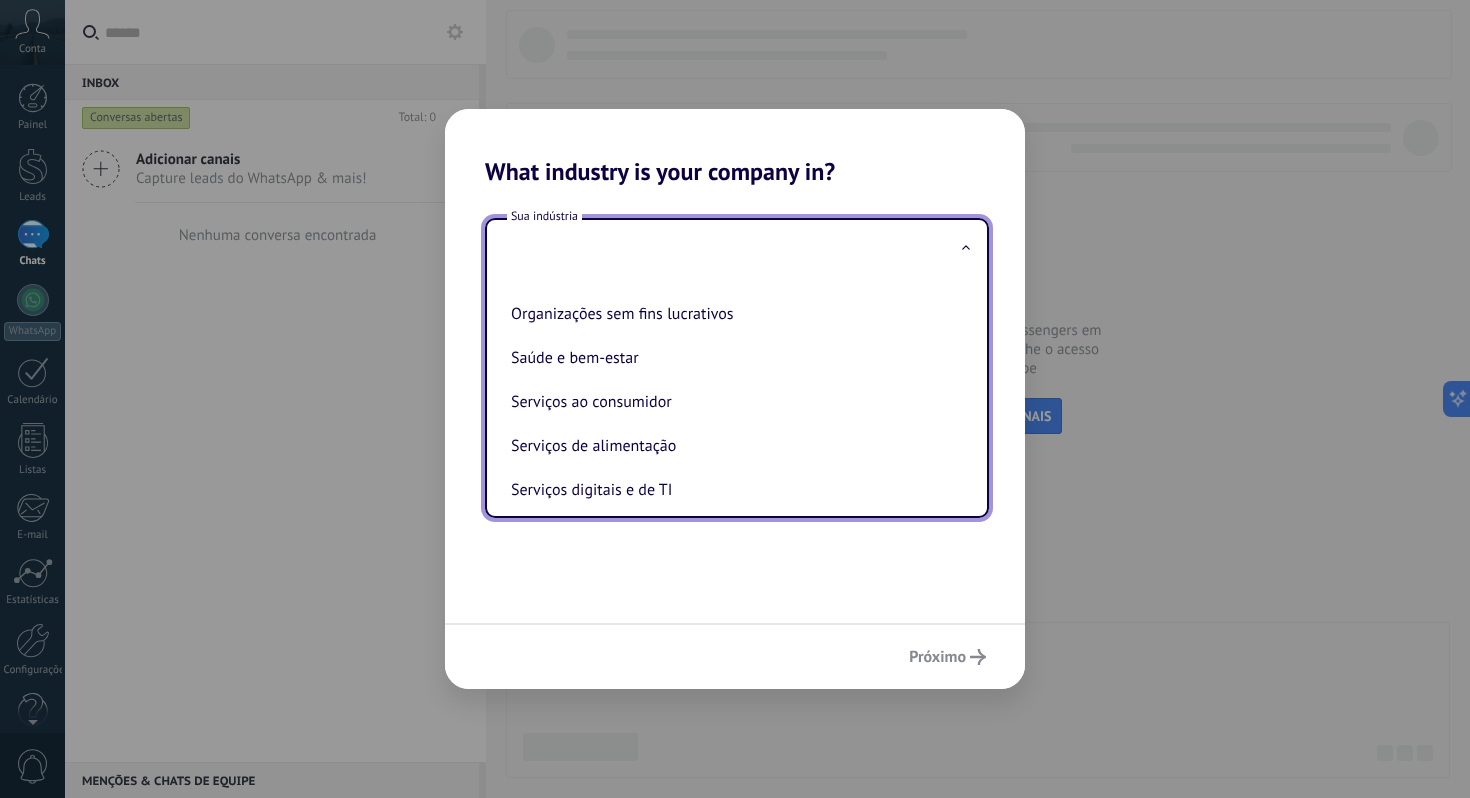drag, startPoint x: 604, startPoint y: 367, endPoint x: 625, endPoint y: 377, distance: 23.259407 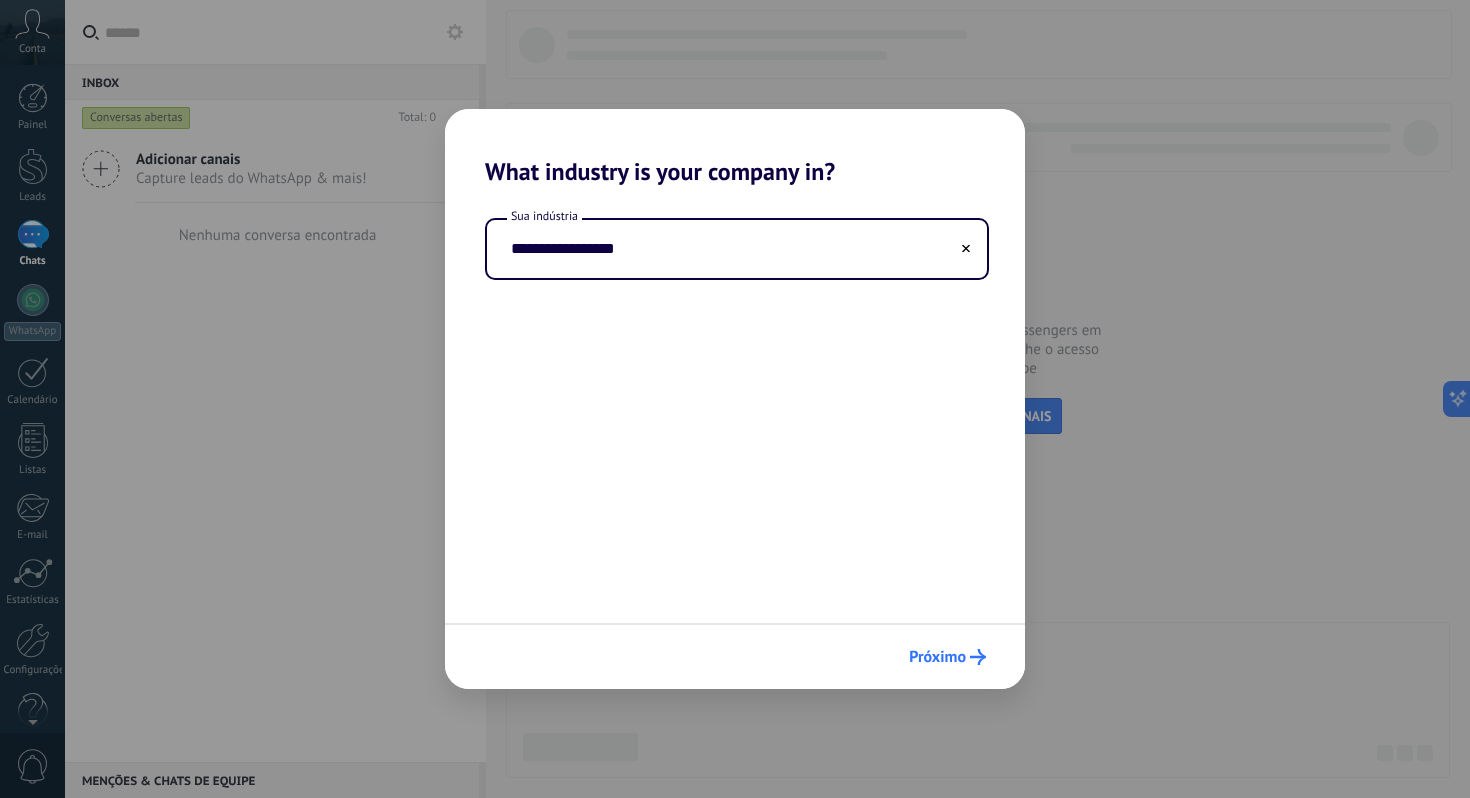 click on "Próximo" at bounding box center (947, 657) 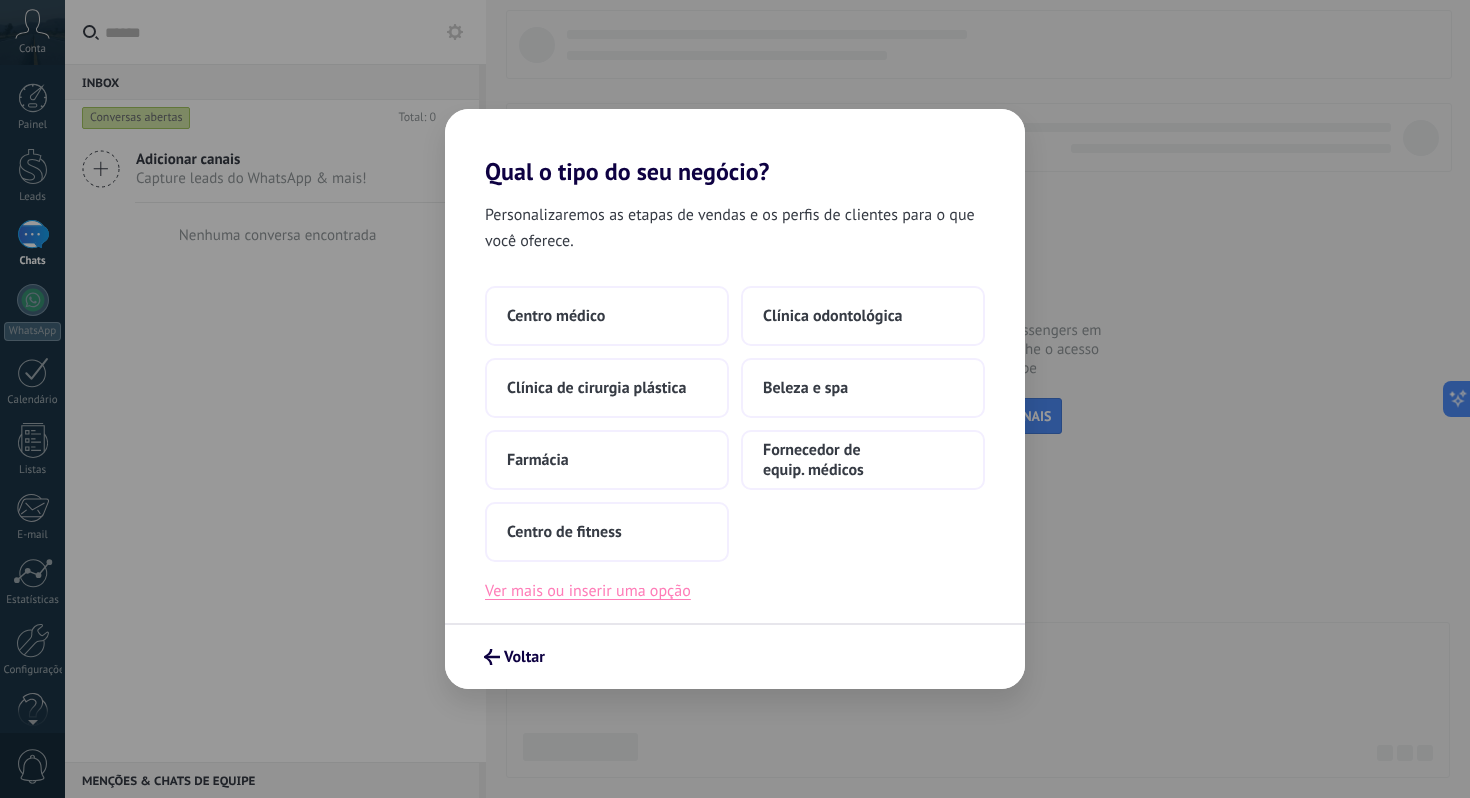 click on "Ver mais ou inserir uma opção" at bounding box center (588, 591) 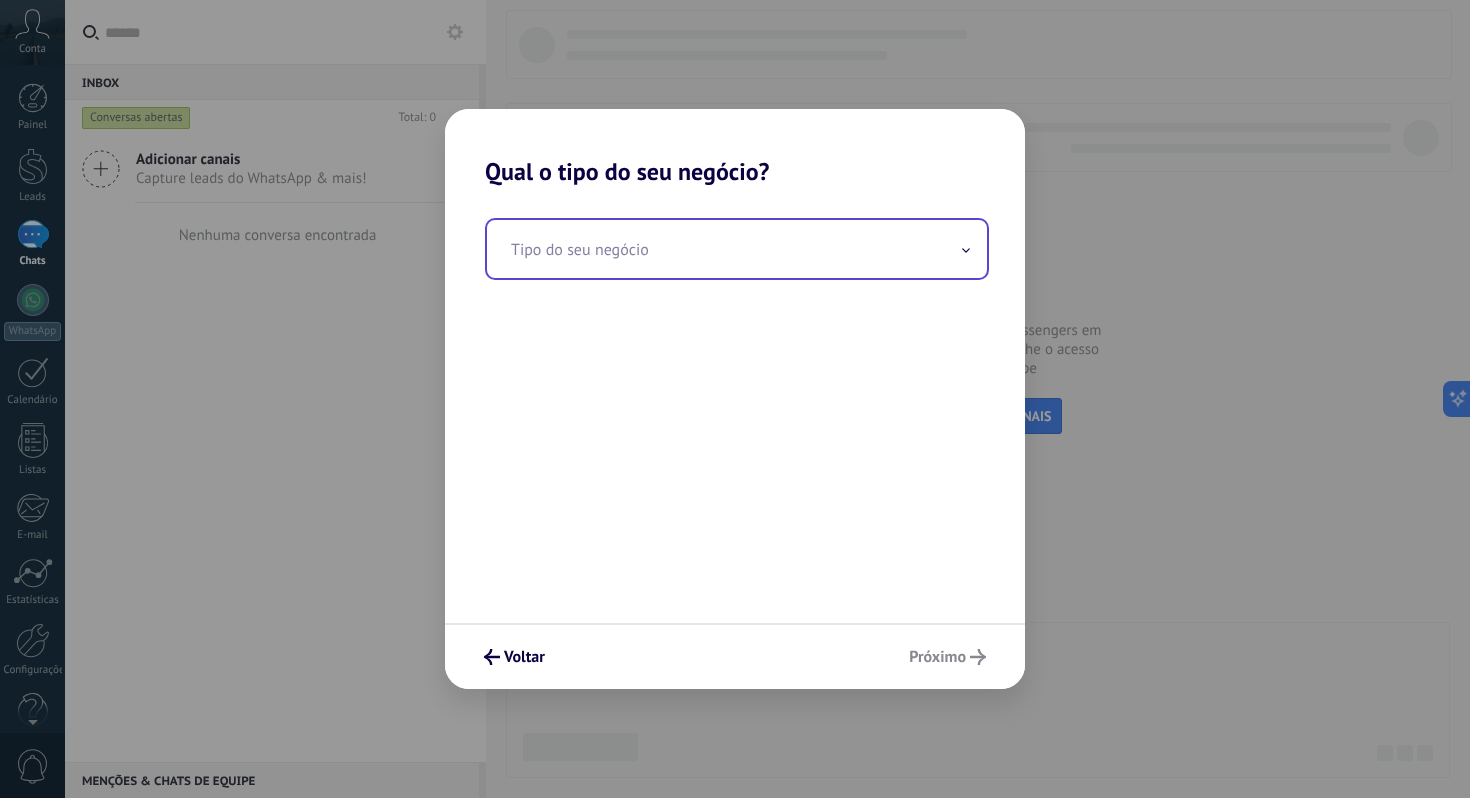 click at bounding box center [737, 249] 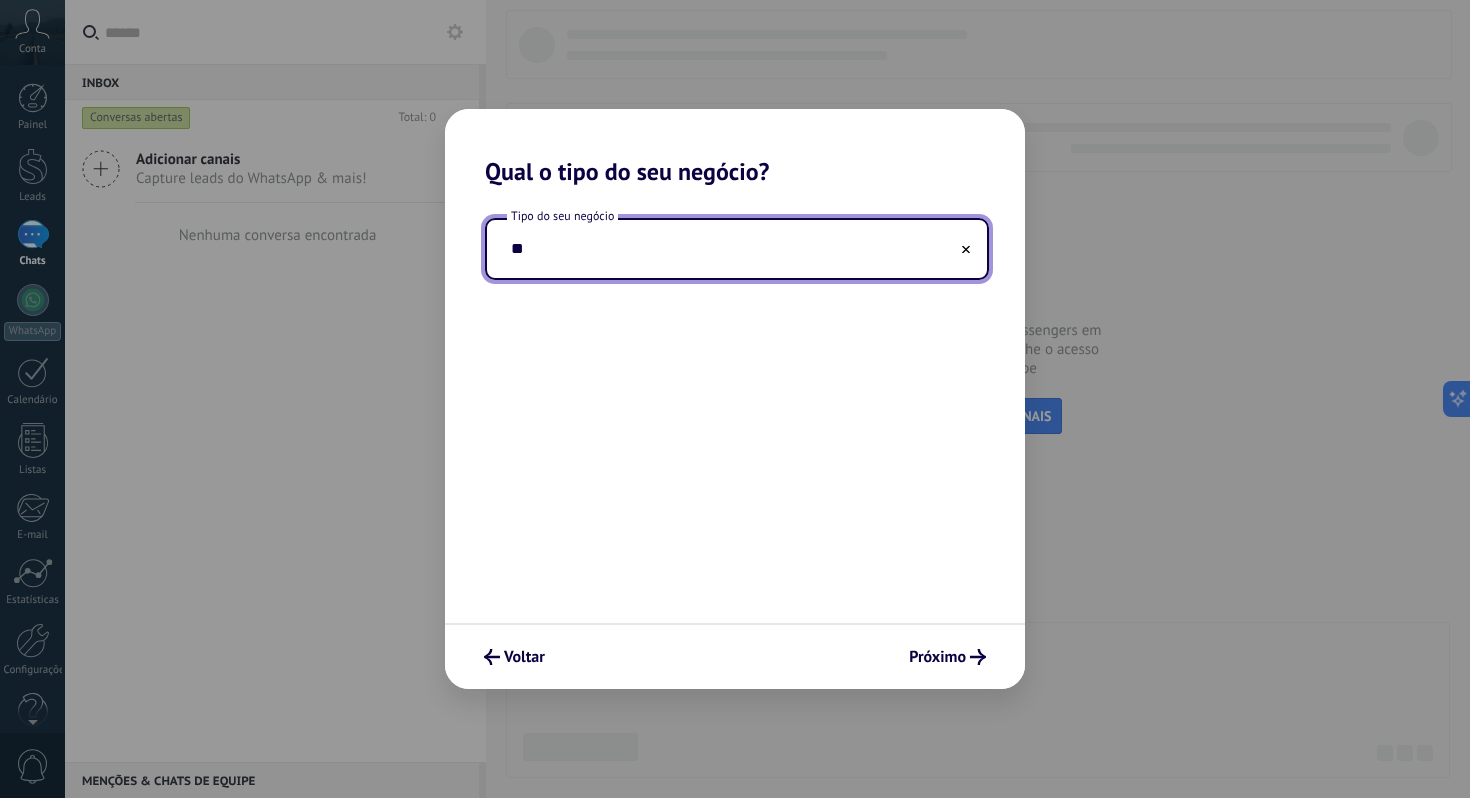 type on "*" 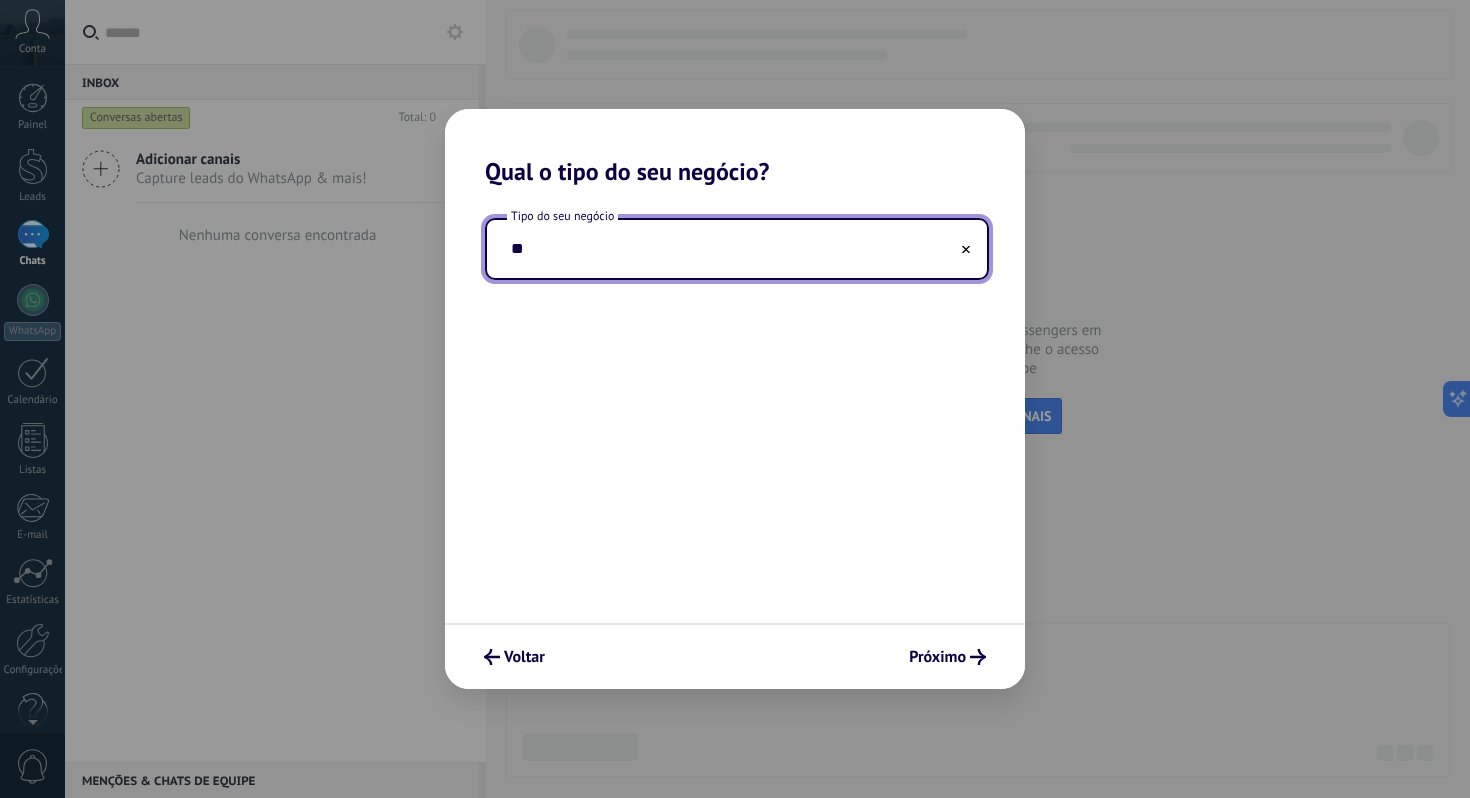 type on "*" 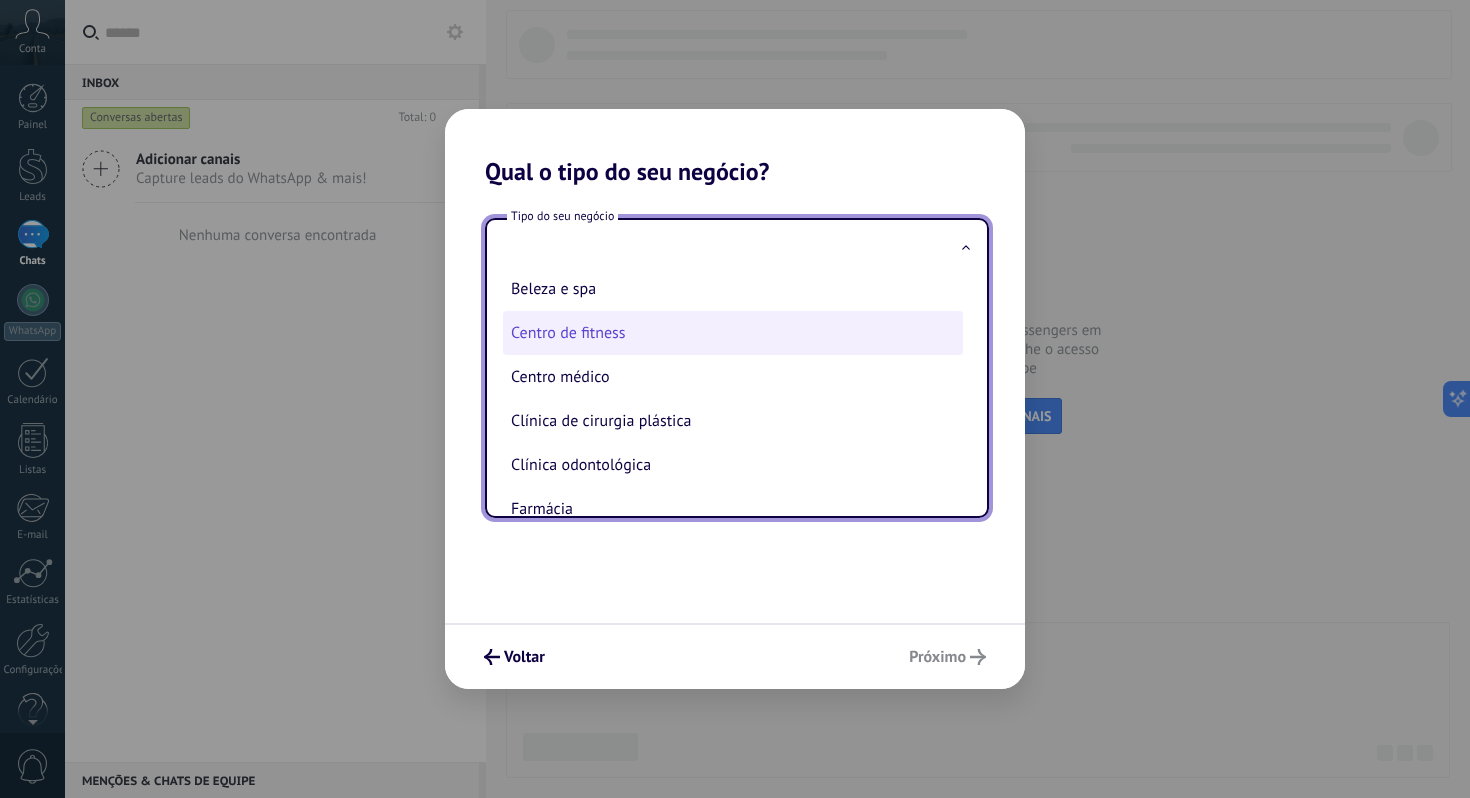 scroll, scrollTop: 0, scrollLeft: 0, axis: both 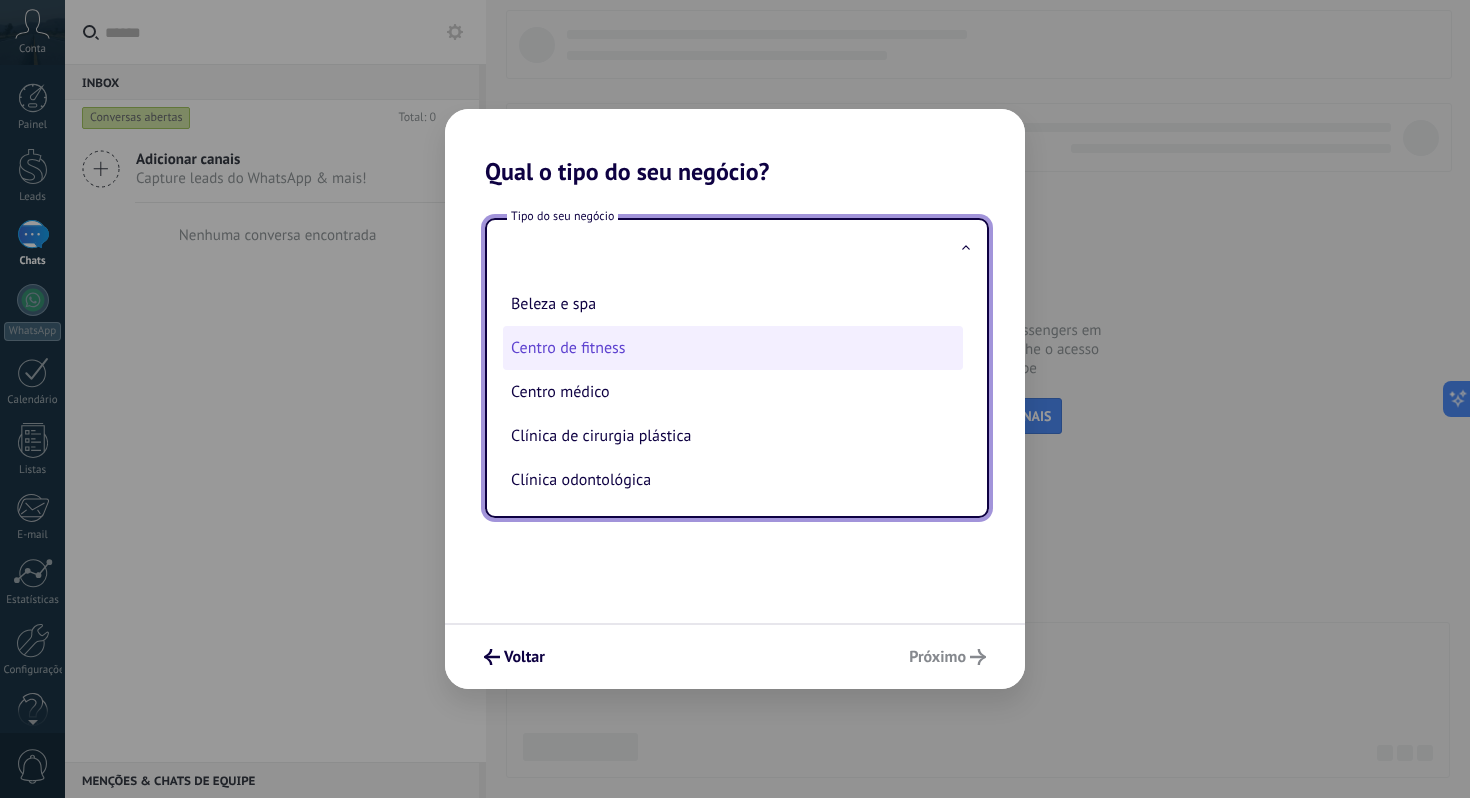 click on "Centro de fitness" at bounding box center (733, 348) 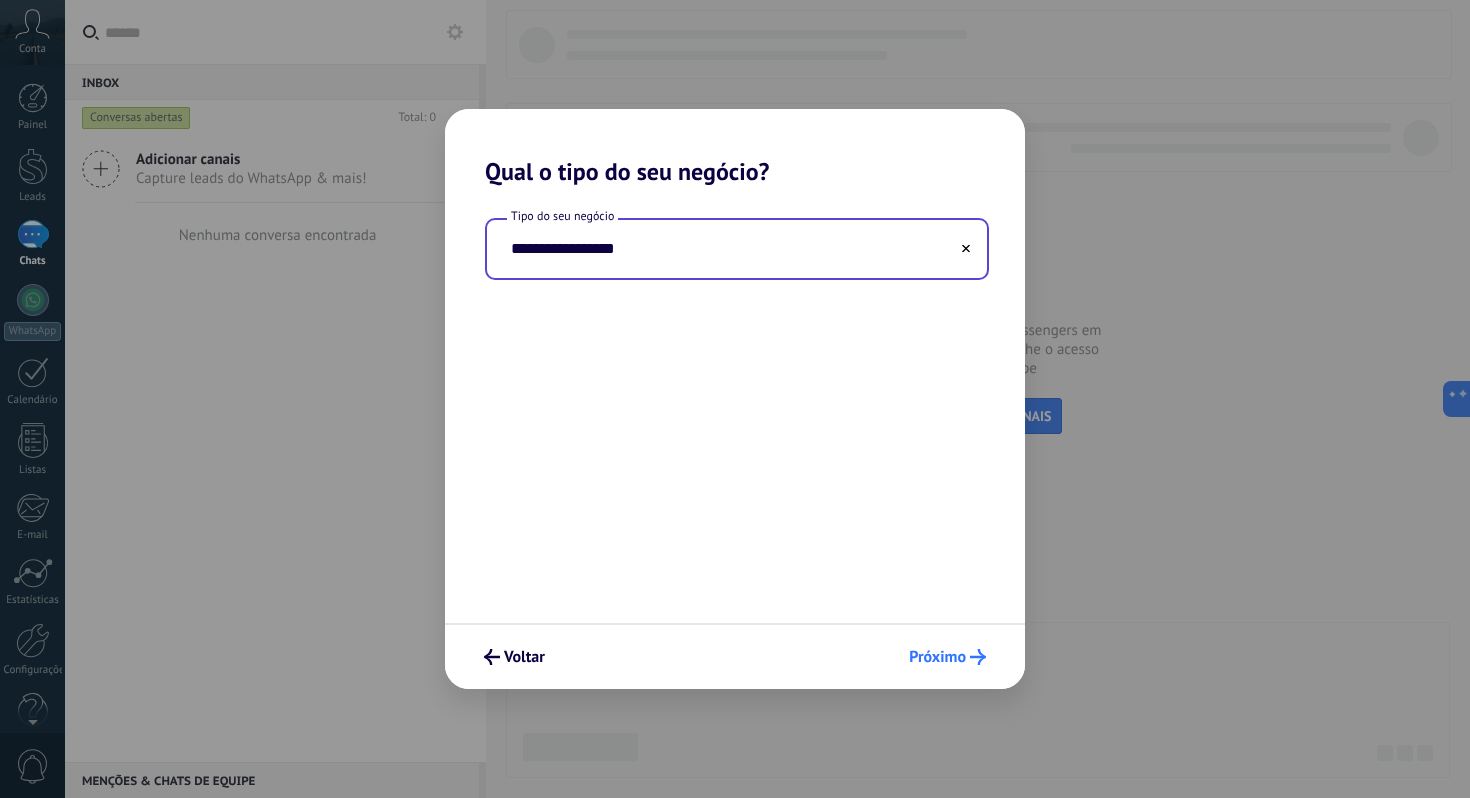 click on "Próximo" at bounding box center (937, 657) 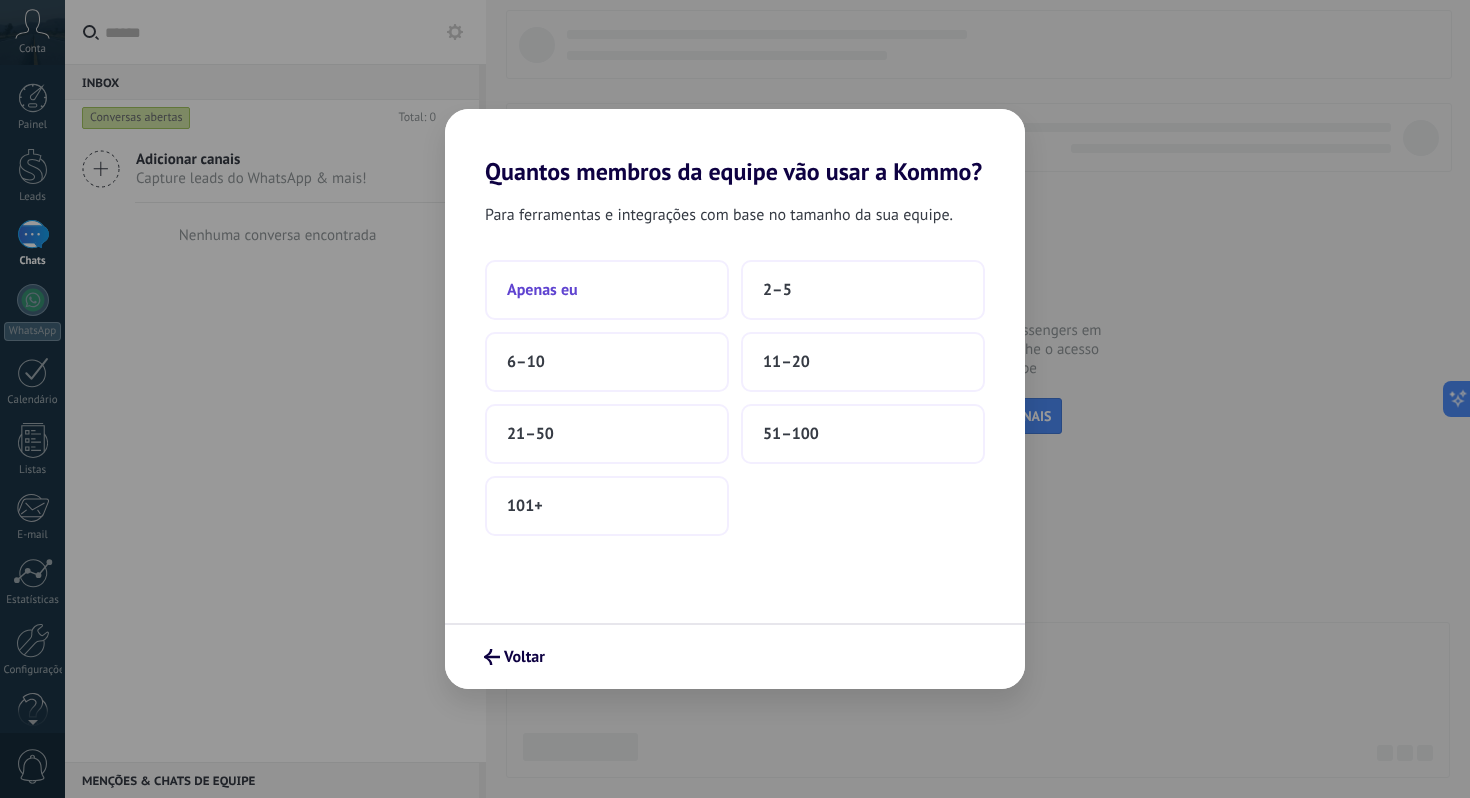 click on "Apenas eu" at bounding box center [607, 290] 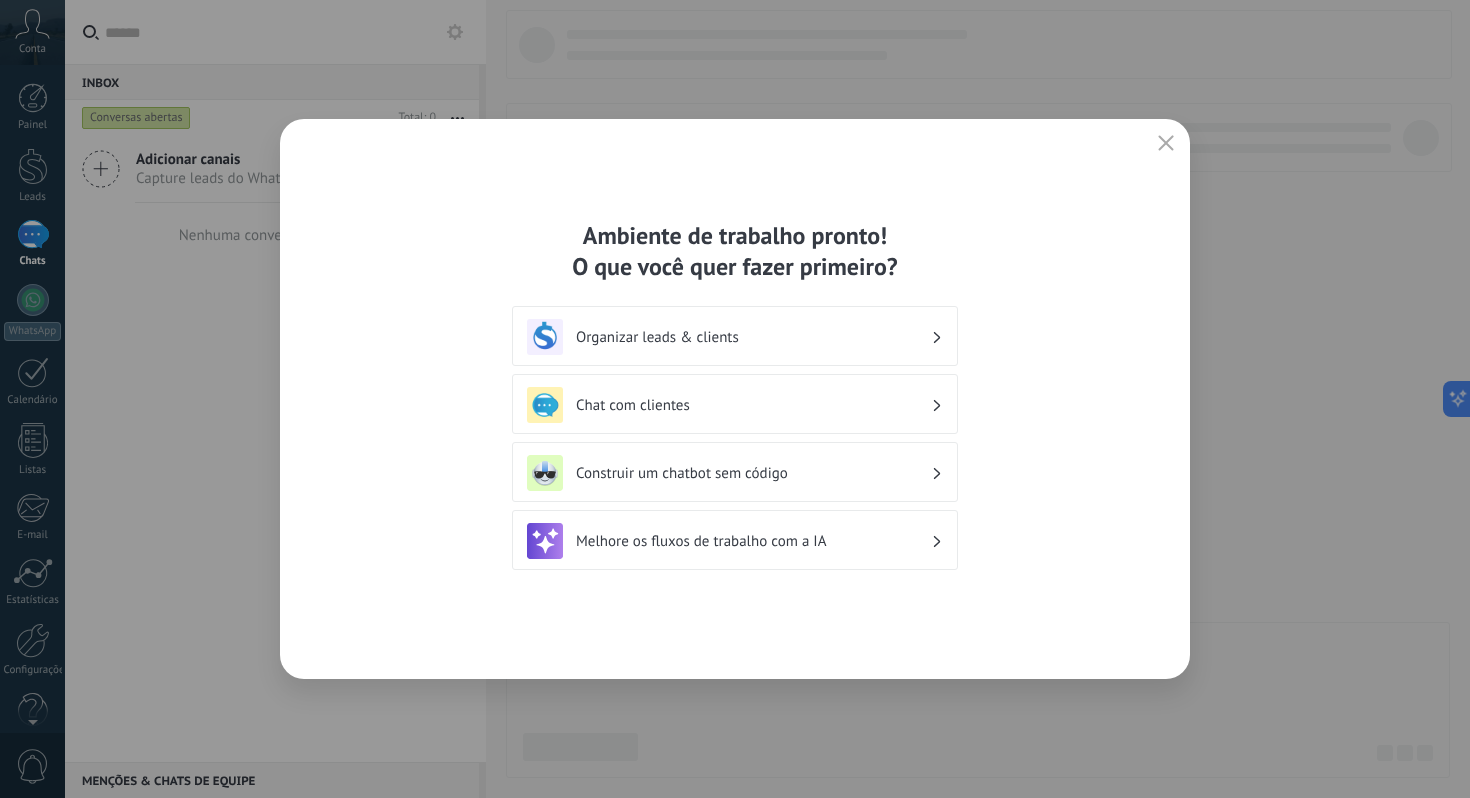 click on "Construir um chatbot sem código" at bounding box center (753, 473) 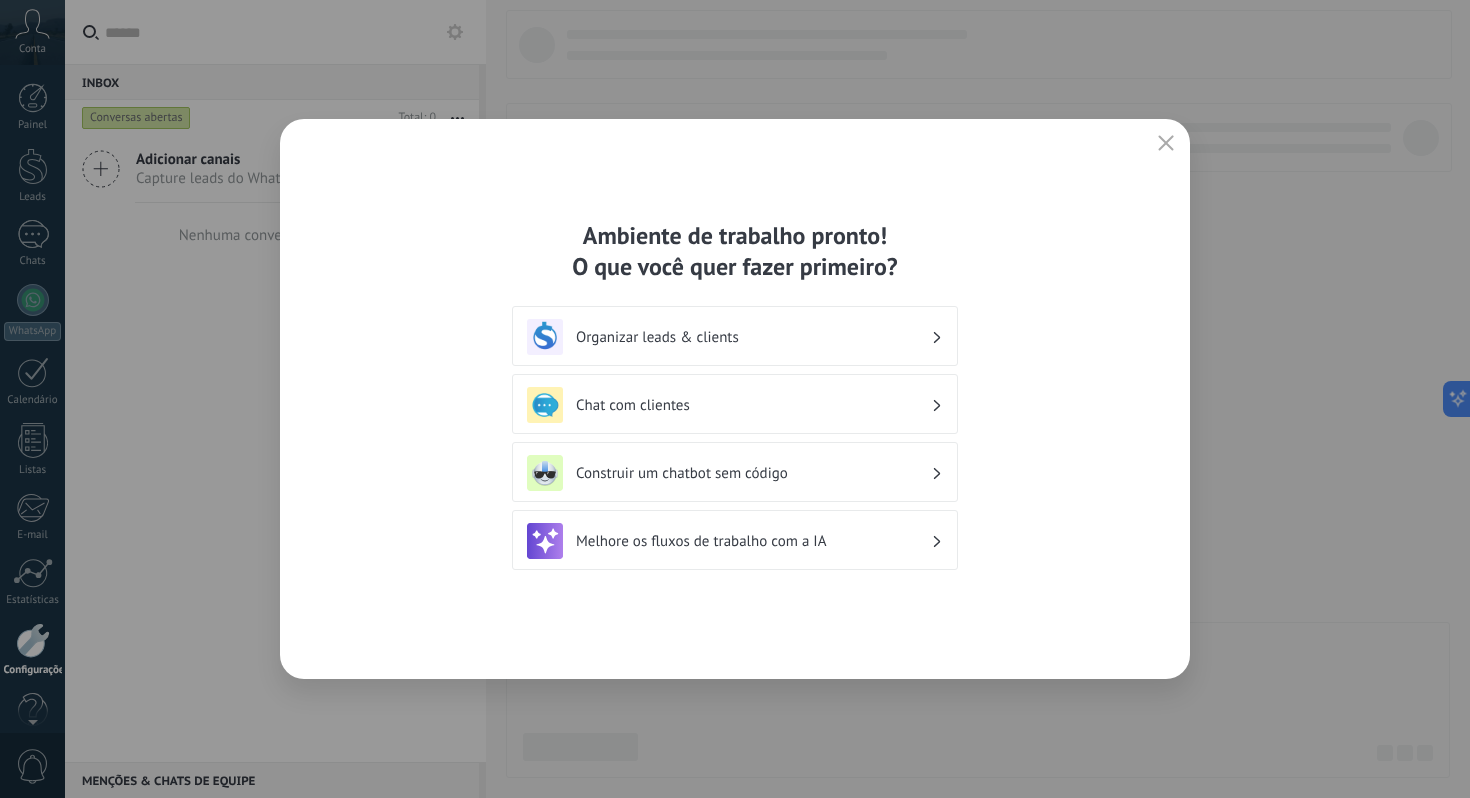 scroll, scrollTop: 34, scrollLeft: 0, axis: vertical 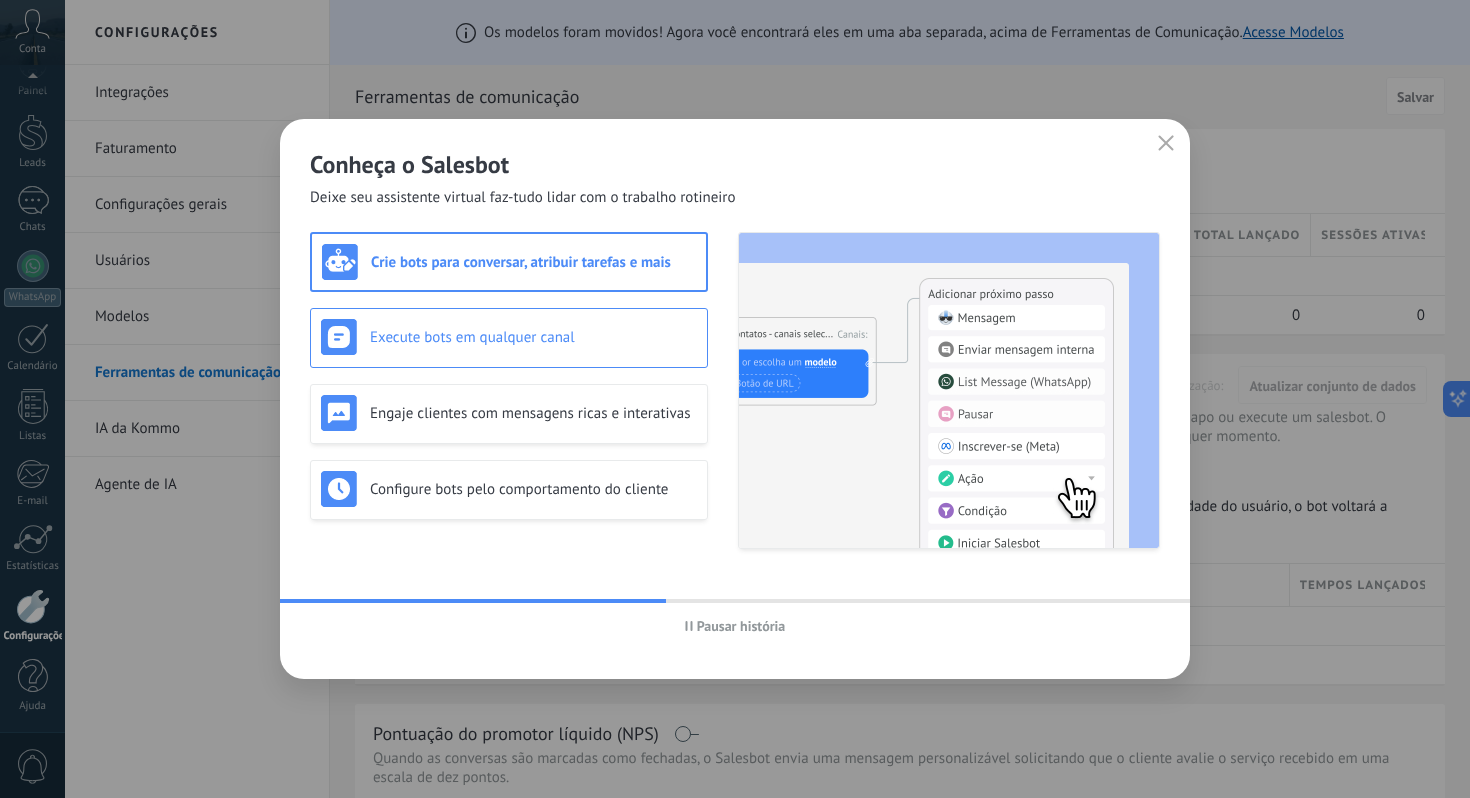 click on "Execute bots em qualquer canal" at bounding box center [509, 337] 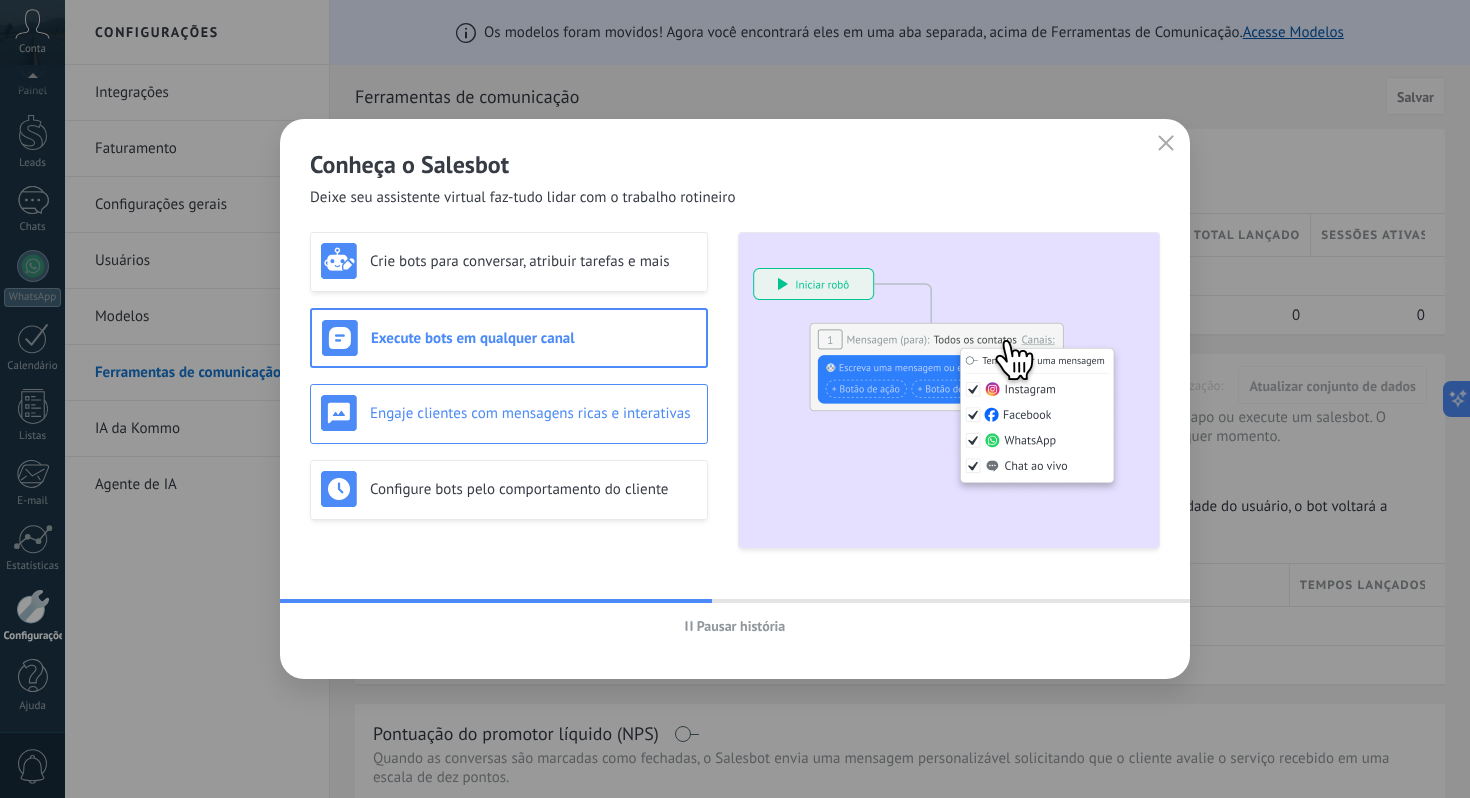 click on "Engaje clientes com mensagens ricas e interativas" at bounding box center (533, 413) 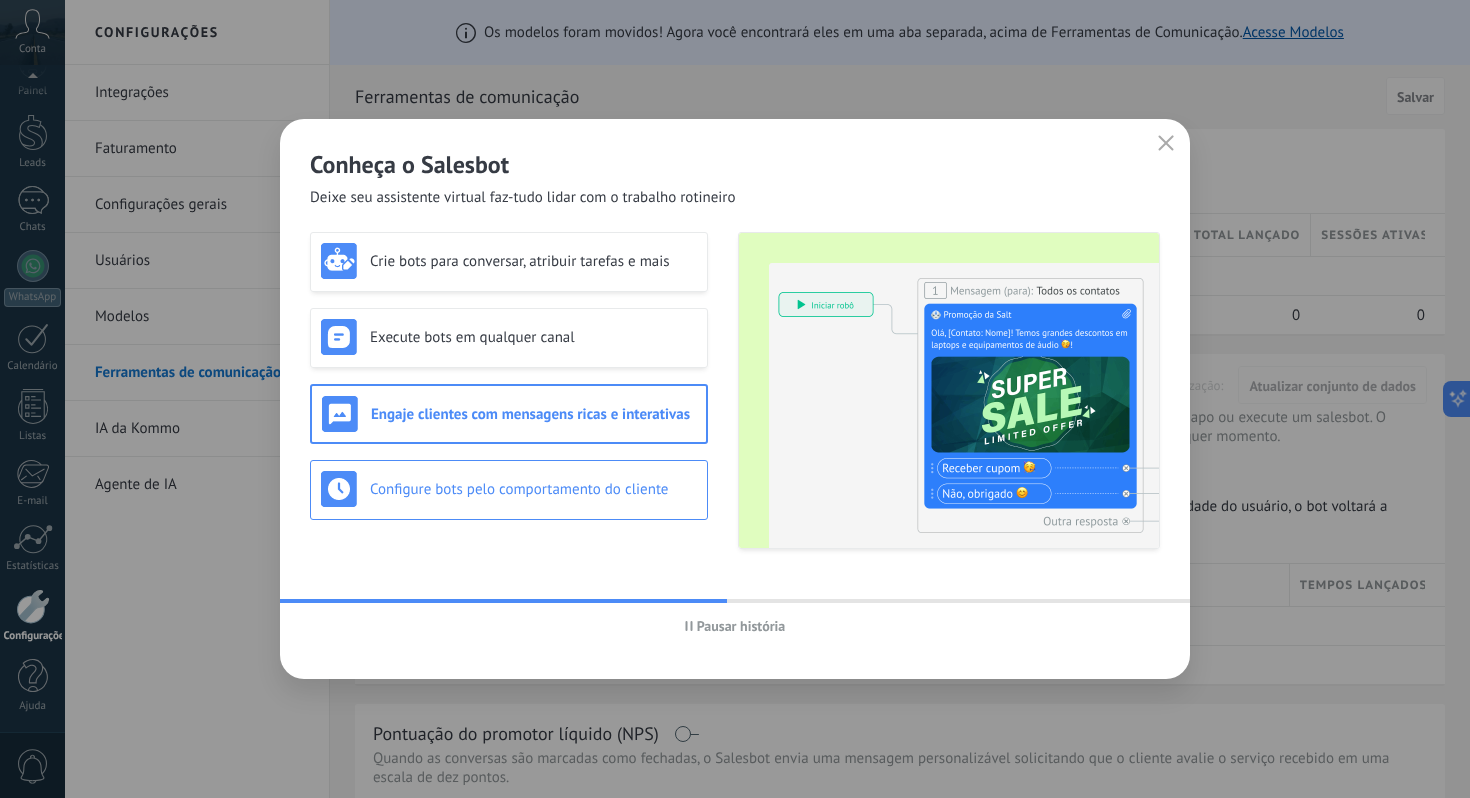 click on "Configure bots pelo comportamento do cliente" at bounding box center [509, 489] 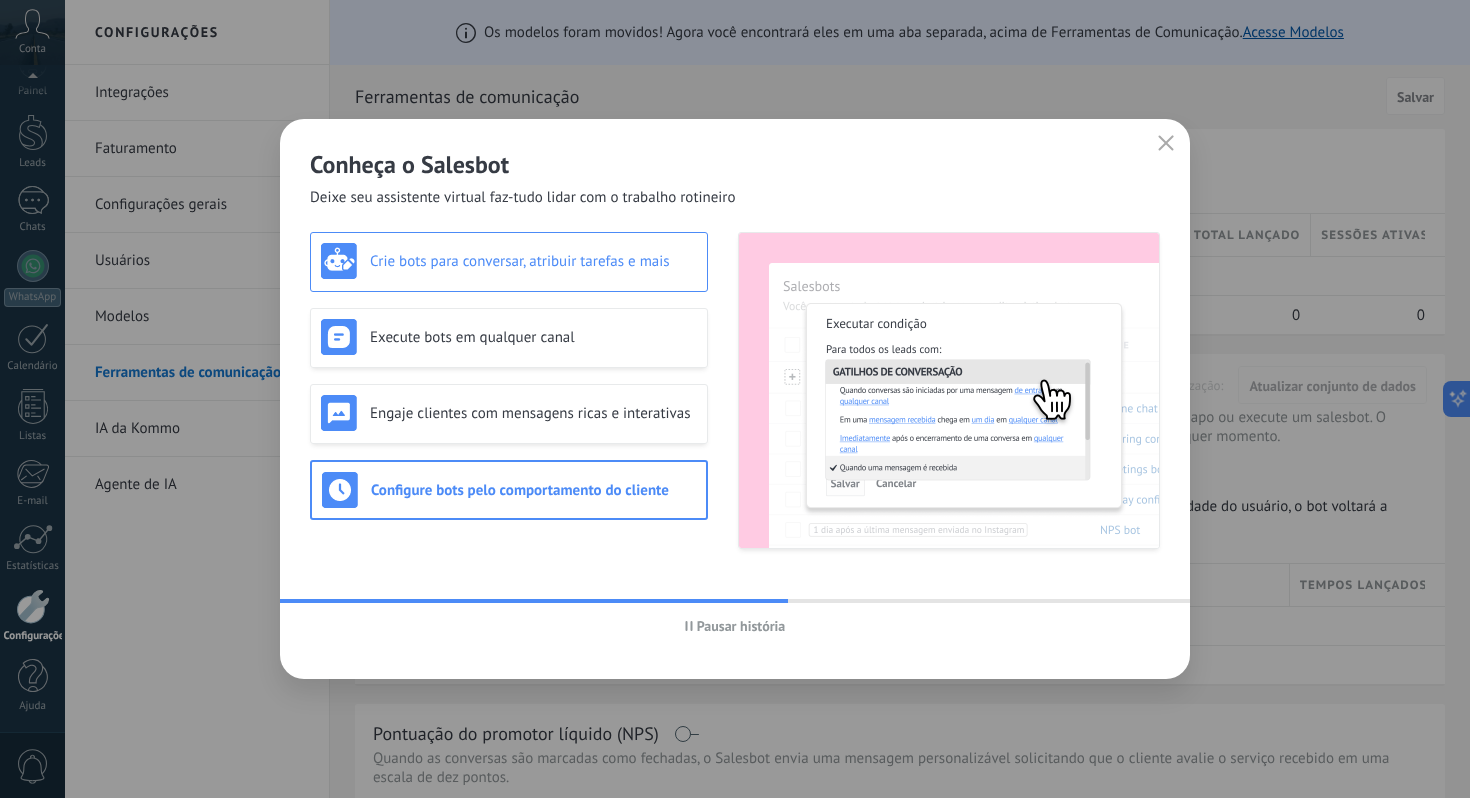 click on "Crie bots para conversar, atribuir tarefas e mais" at bounding box center (509, 261) 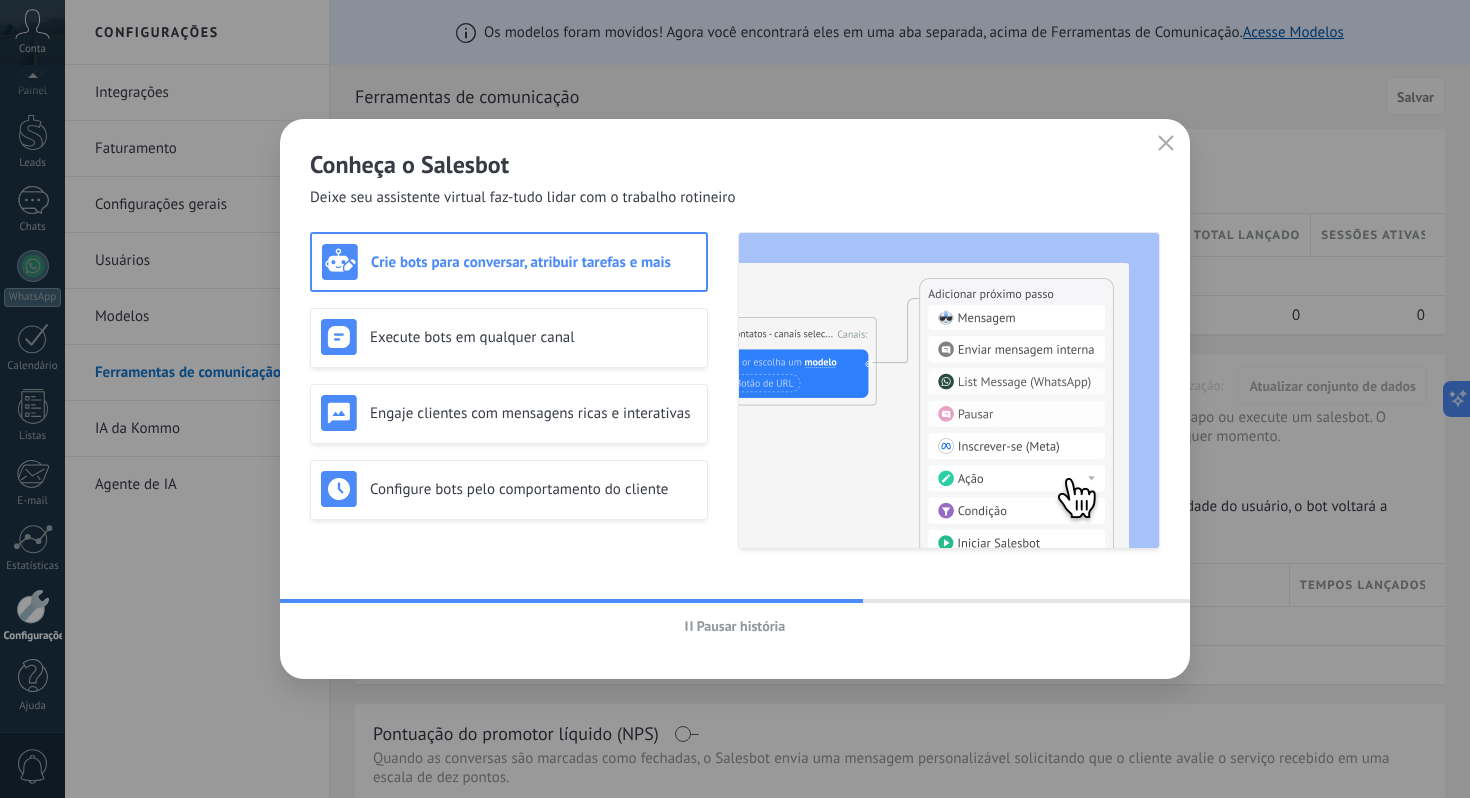 click 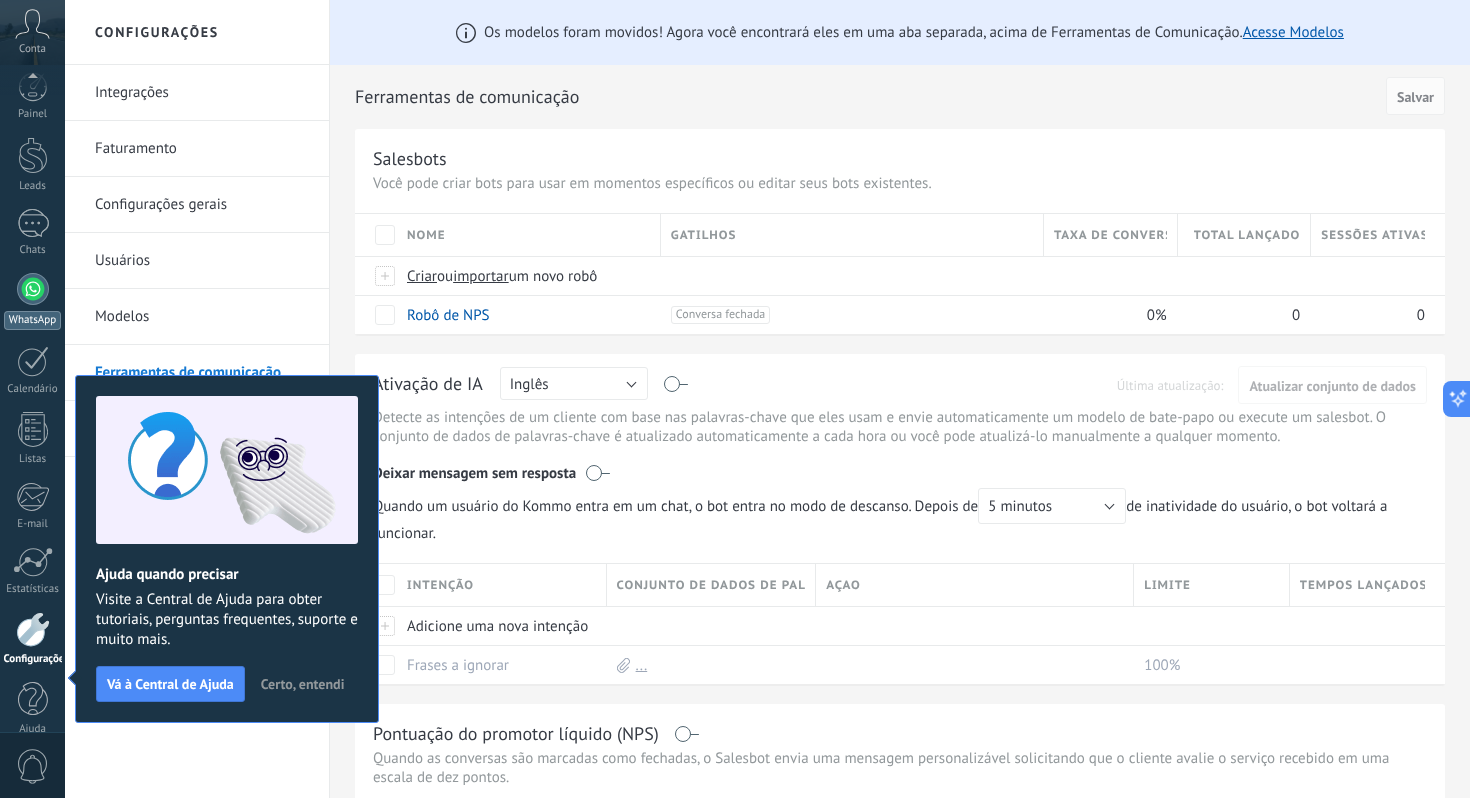 scroll, scrollTop: 34, scrollLeft: 0, axis: vertical 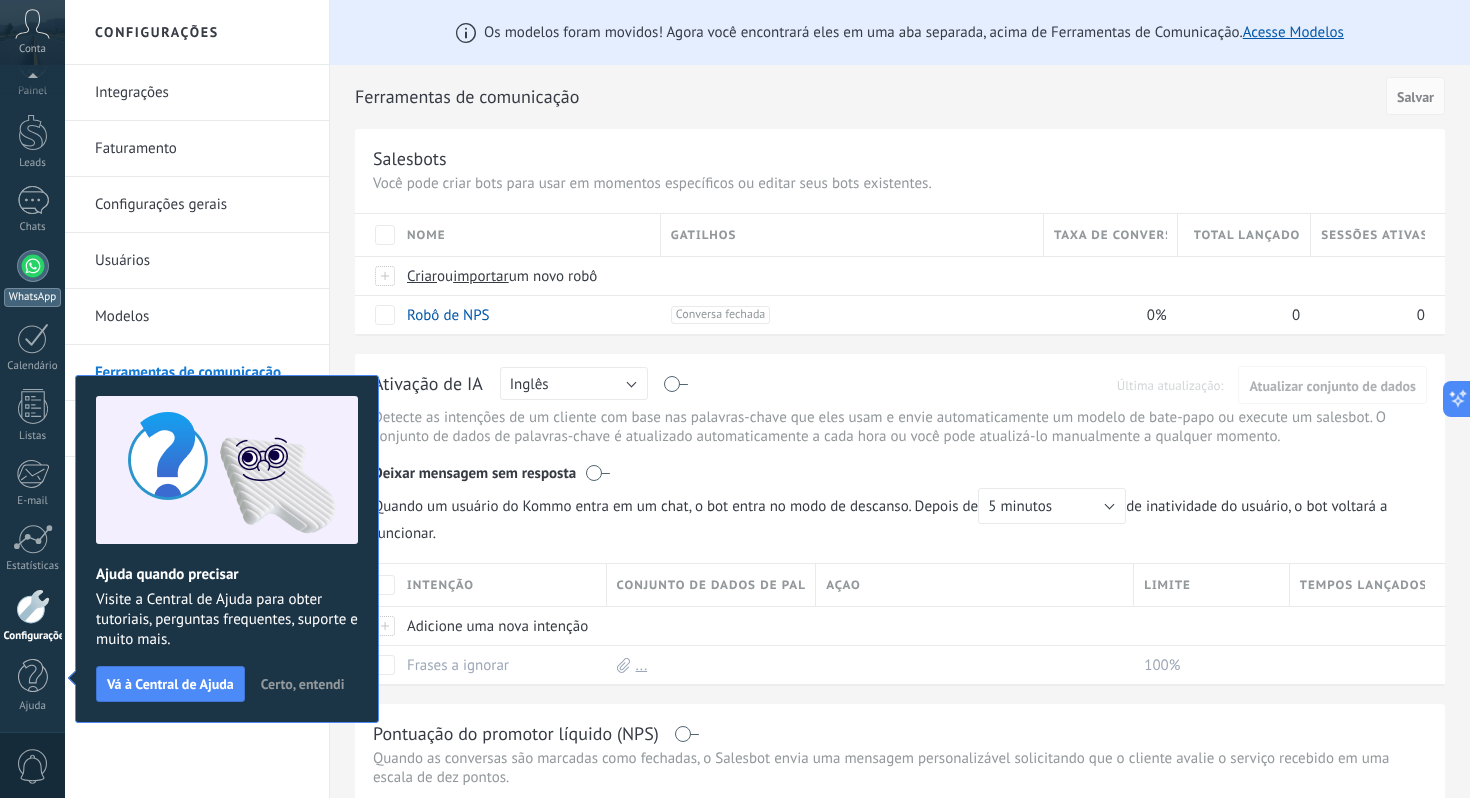 click on "WhatsApp" at bounding box center (32, 278) 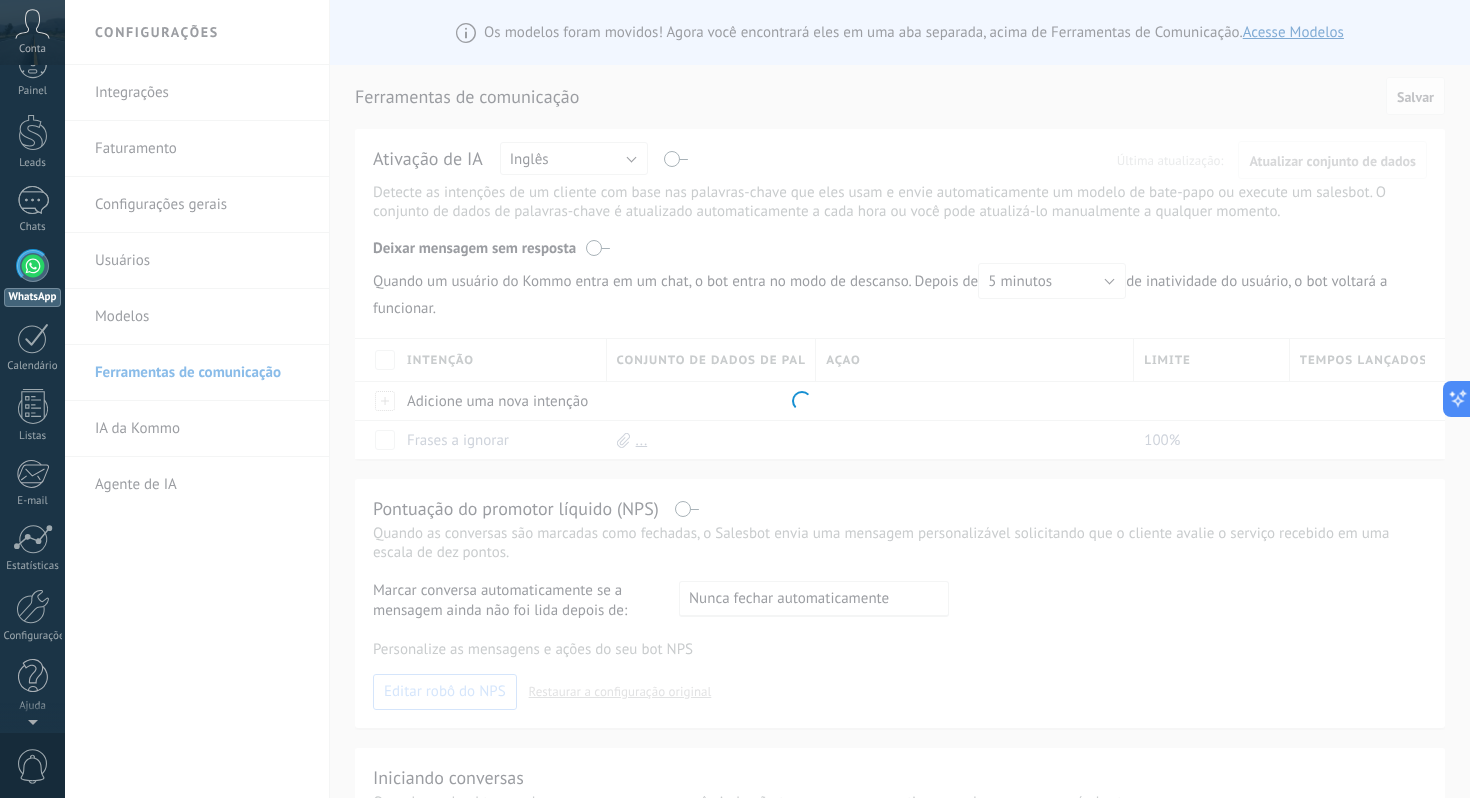 scroll, scrollTop: 0, scrollLeft: 0, axis: both 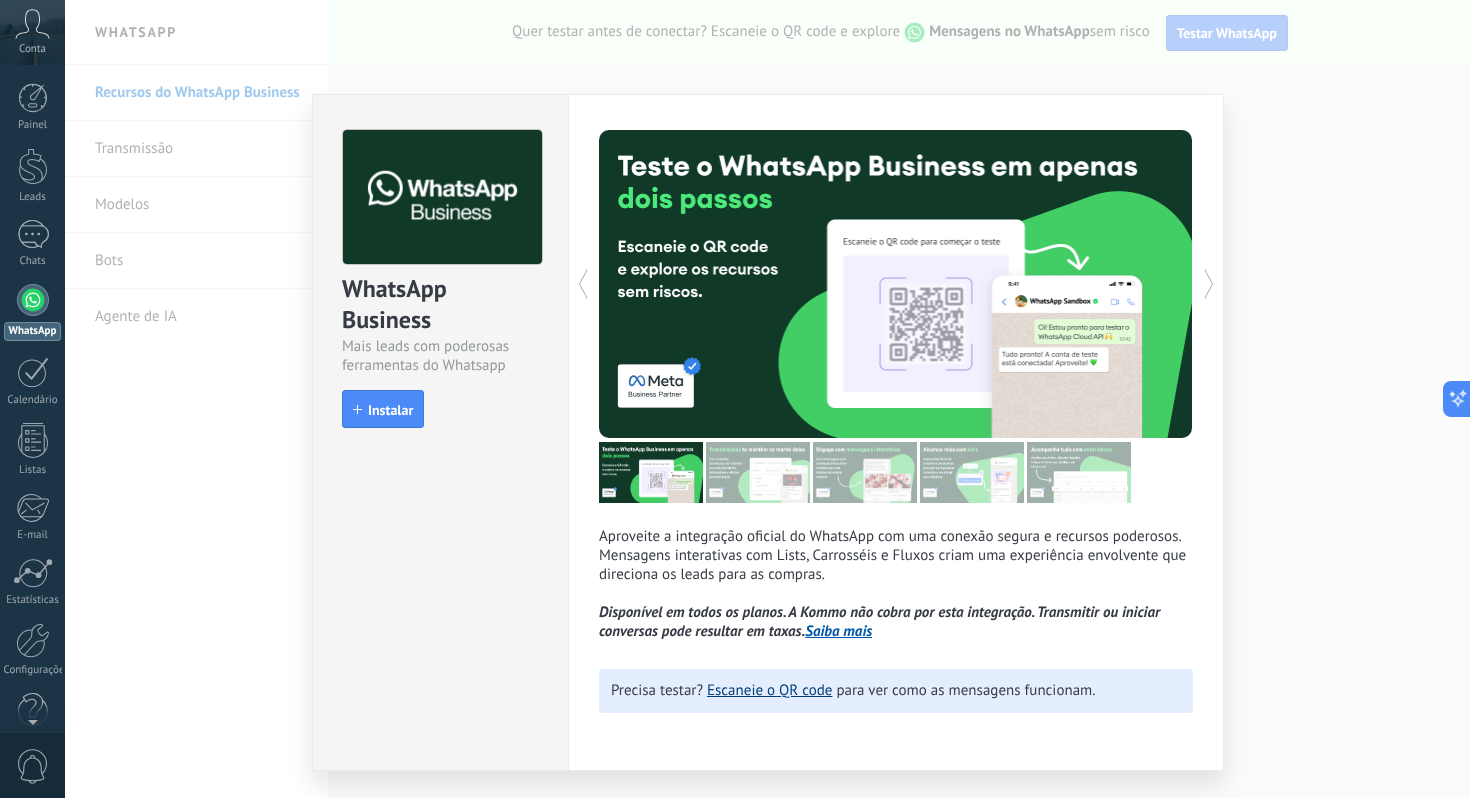 click on "Escaneie o QR code" at bounding box center [769, 690] 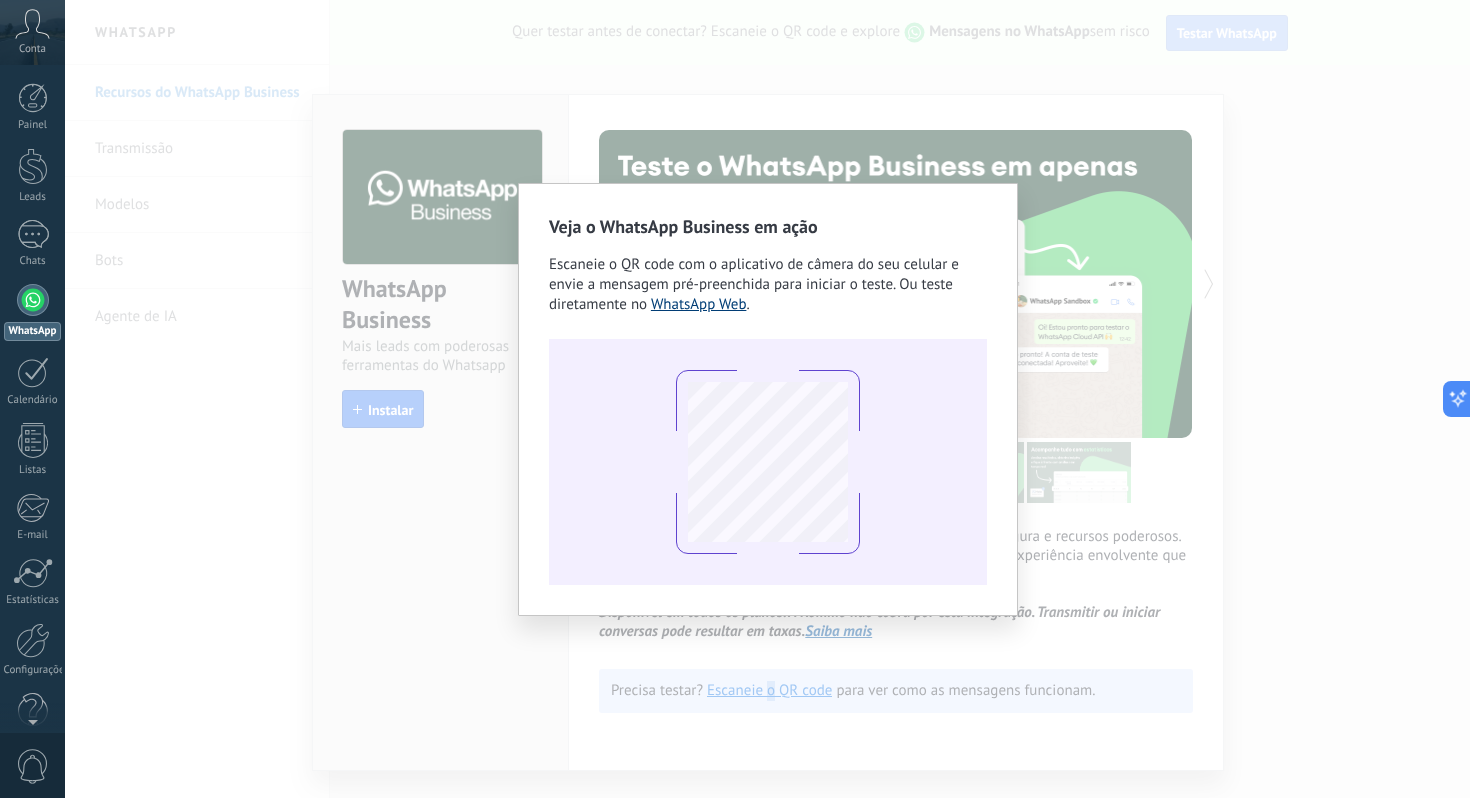 click on "WhatsApp Web" at bounding box center [699, 304] 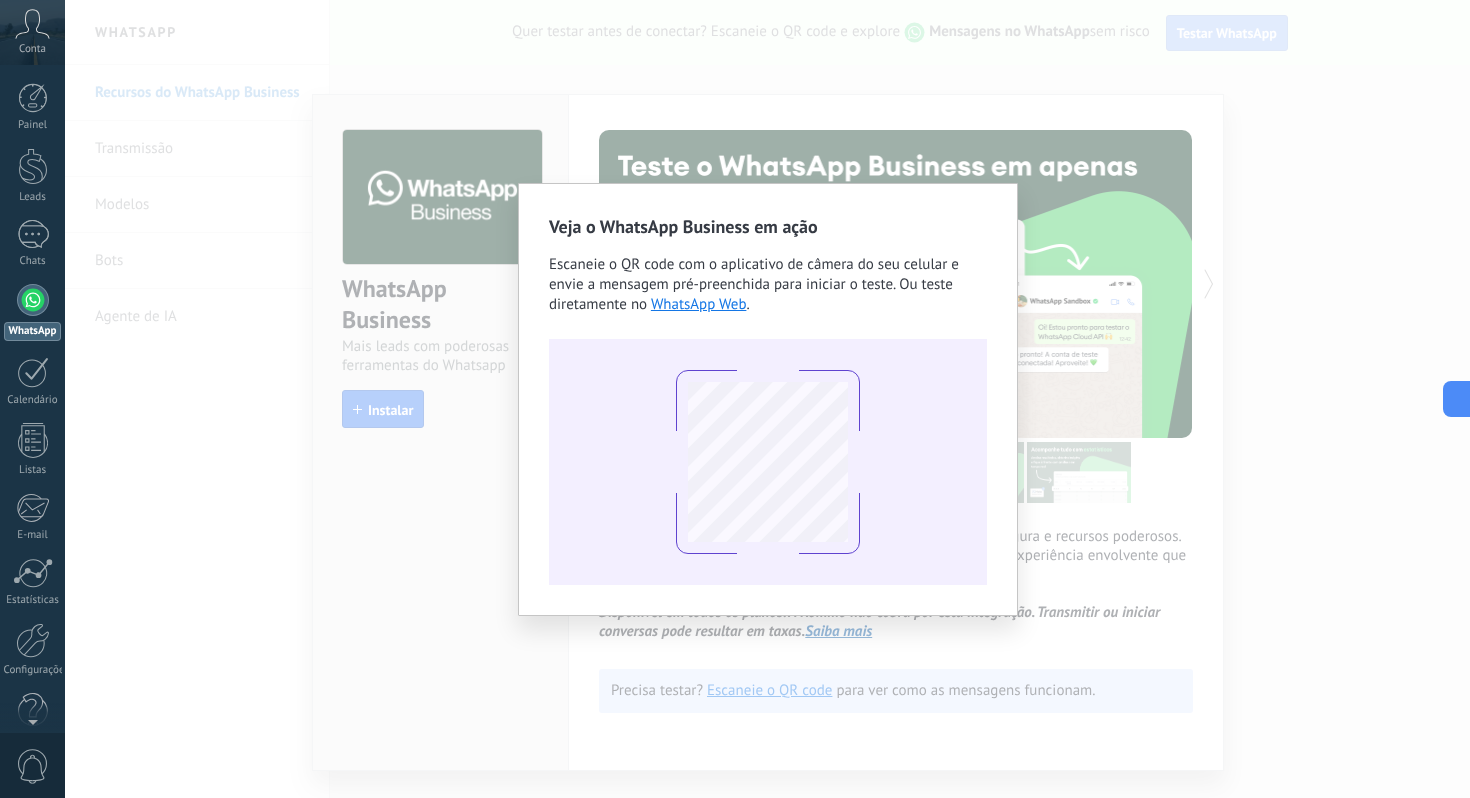 click on "Veja o WhatsApp Business em ação Escaneie o QR code com o aplicativo de câmera do seu celular e envie a mensagem pré-preenchida para iniciar o teste. Ou teste diretamente no   WhatsApp Web ." at bounding box center (767, 399) 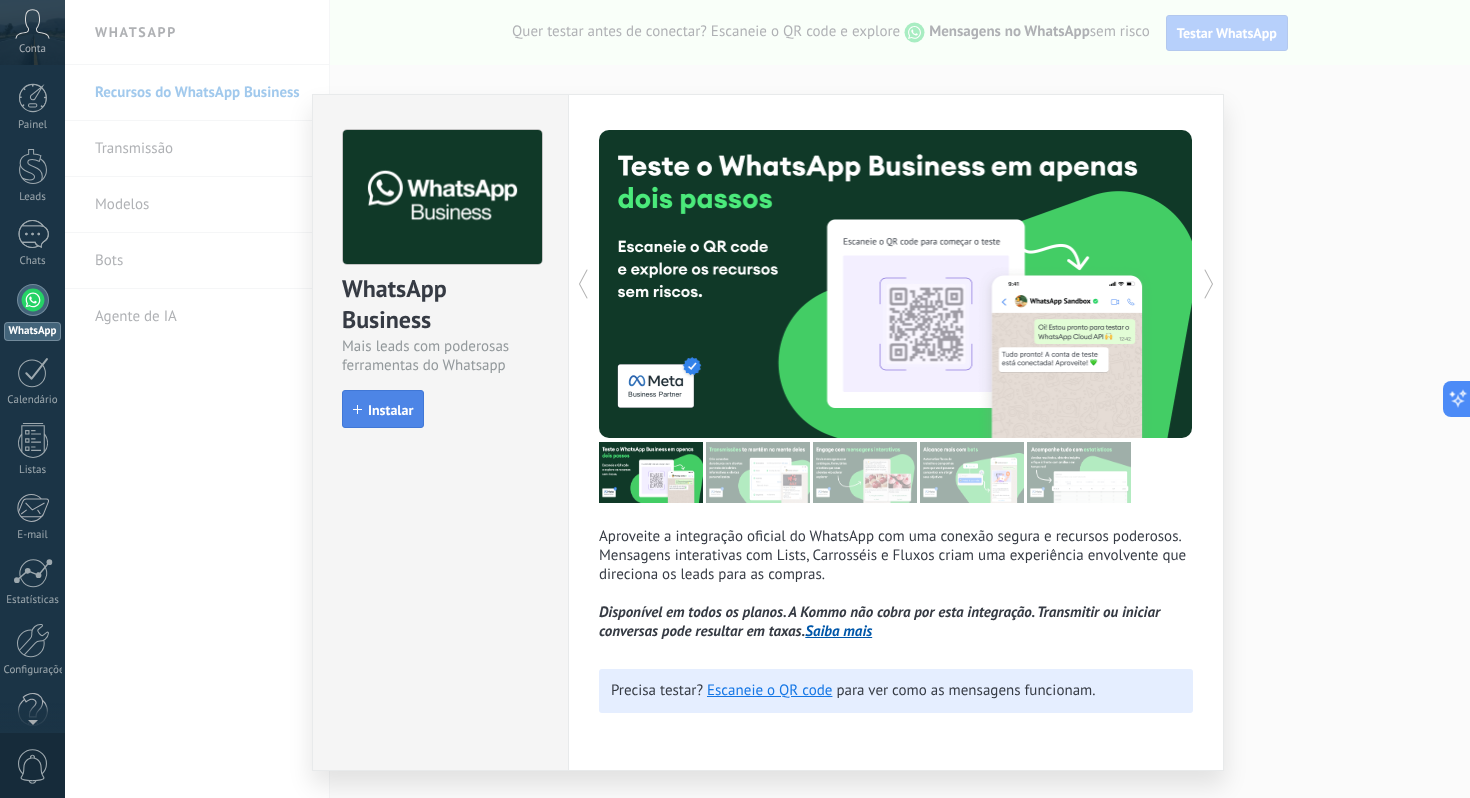 click on "Instalar" at bounding box center (390, 410) 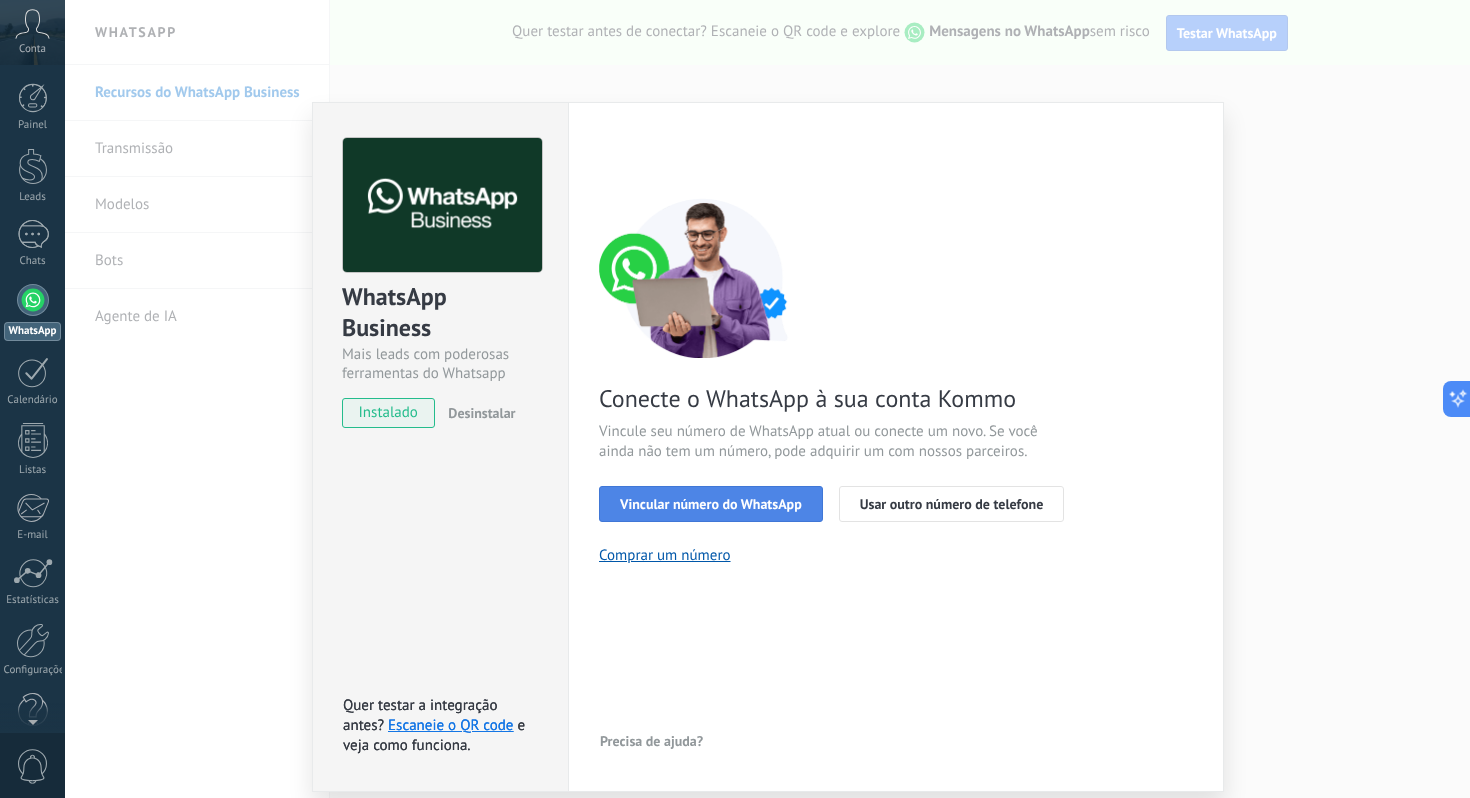 click on "Vincular número do WhatsApp" at bounding box center (711, 504) 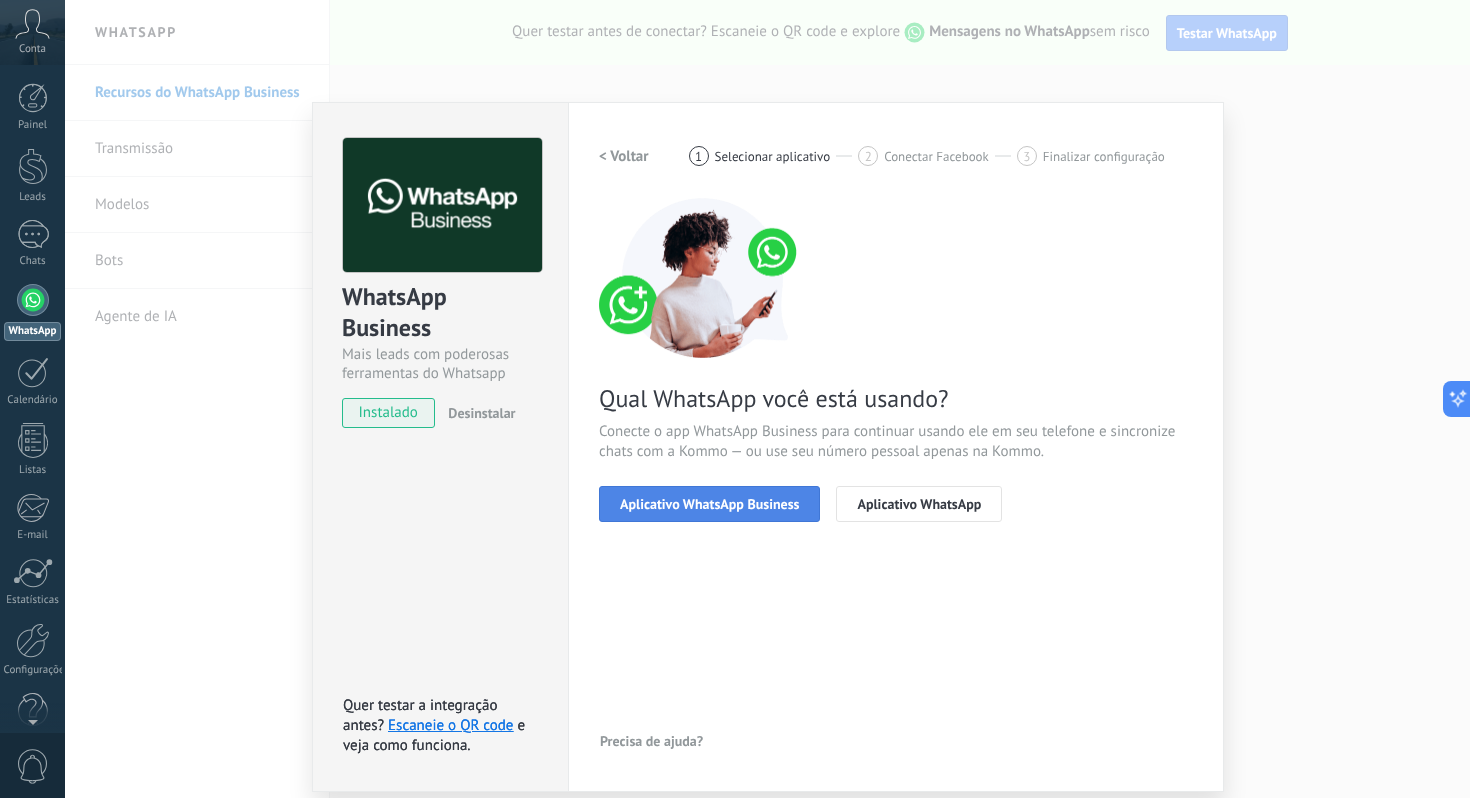 click on "Aplicativo WhatsApp Business" at bounding box center [709, 504] 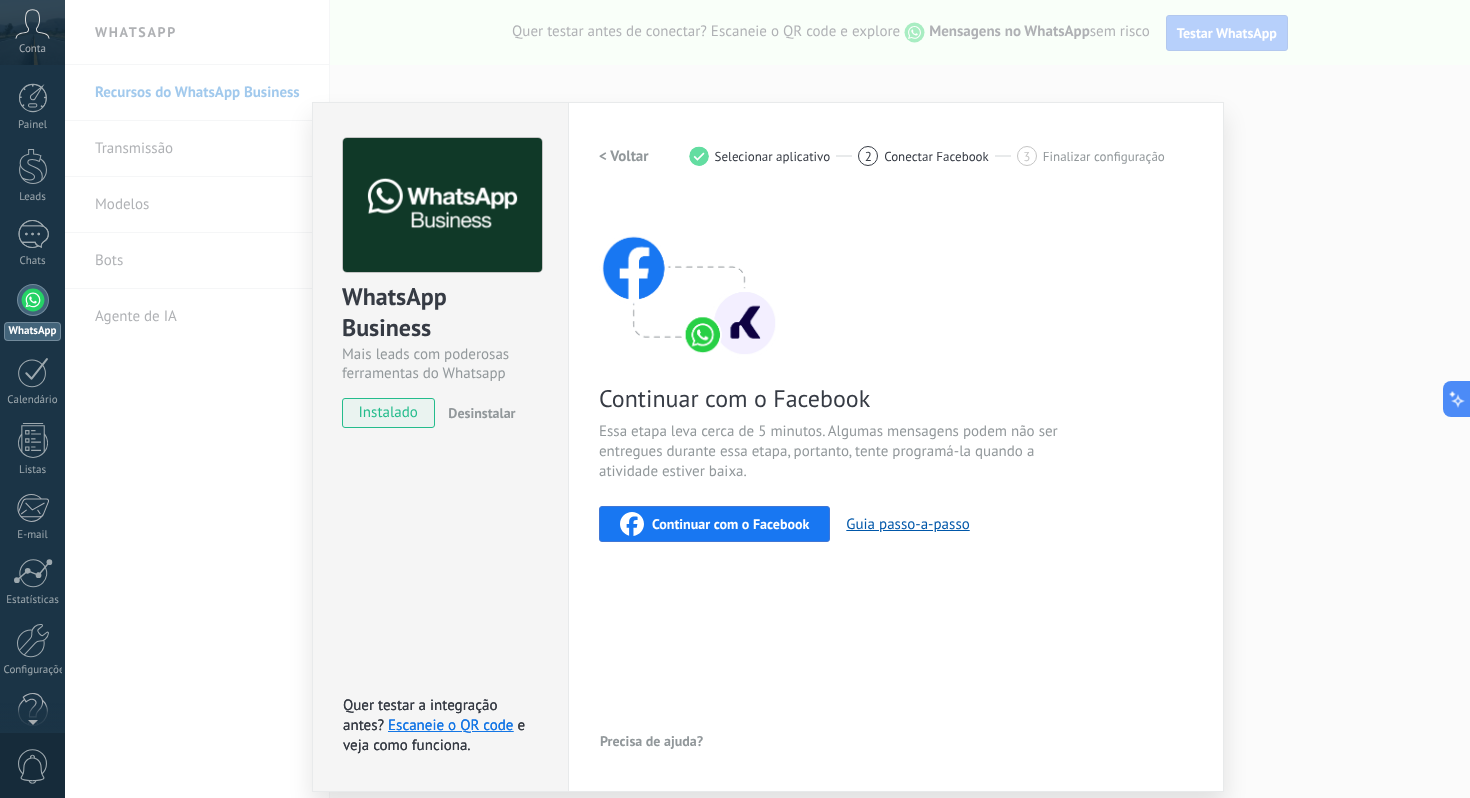 click on "Continuar com o Facebook" at bounding box center (730, 524) 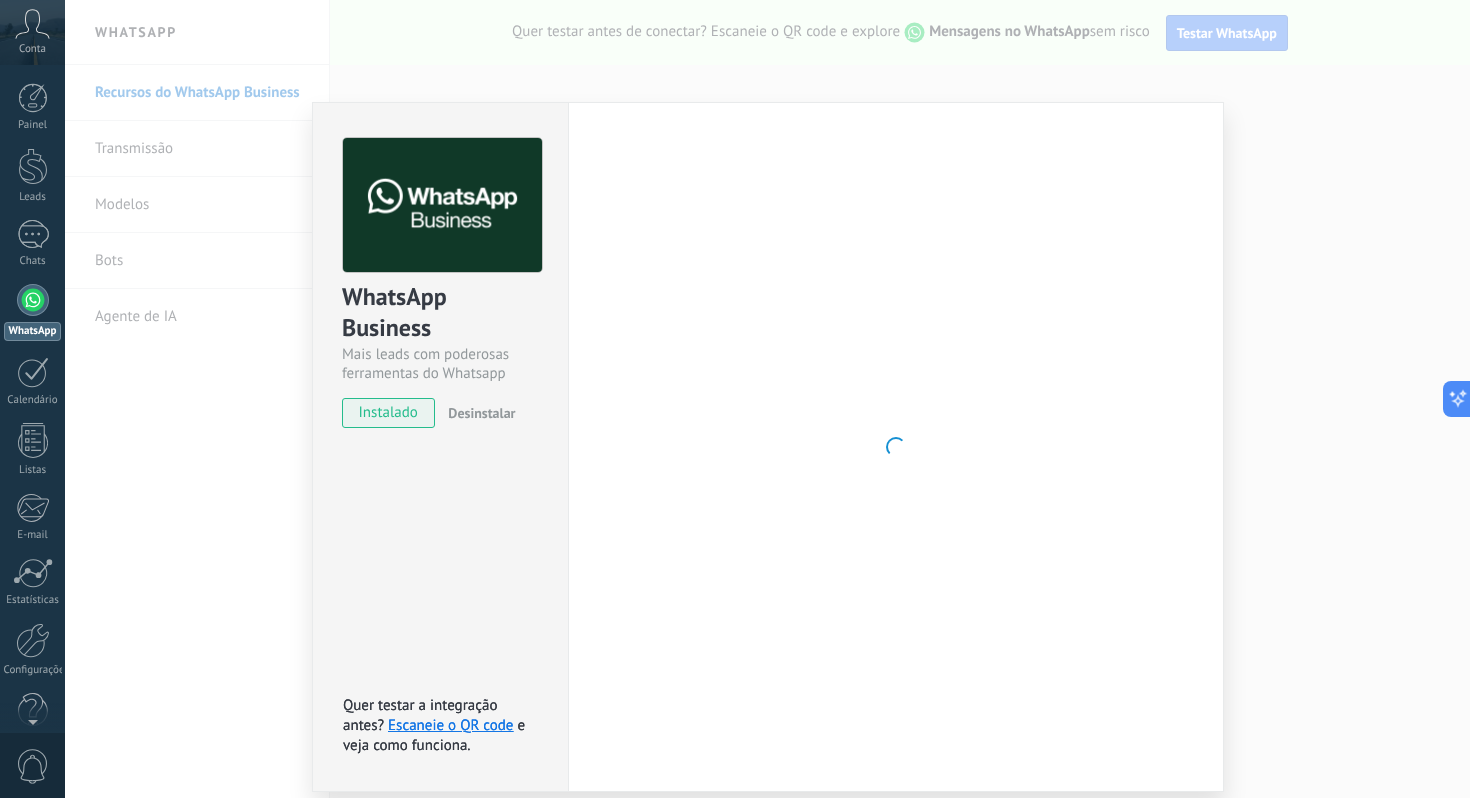 click on "WhatsApp Business Mais leads com poderosas ferramentas do Whatsapp instalado Desinstalar Quer testar a integração antes?   Escaneie o QR code   e veja como funciona. Quer testar a integração antes?   Escaneie o QR code   e veja como funciona. Configurações Autorização Esta aba registra os usuários que permitiram acesso à esta conta. Se você quiser remover a possibilidade de um usuário de enviar solicitações para a conta em relação a esta integração, você pode revogar o acesso. Se o acesso de todos os usuários for revogado, a integração parará de funcionar. Este app está instalado, mas ninguém concedeu acesso ainda. WhatsApp Cloud API Mais _:  Salvar < Voltar 1 Selecionar aplicativo 2 Conectar Facebook 3 Finalizar configuração Continuar com o Facebook Essa etapa leva cerca de 5 minutos. Algumas mensagens podem não ser entregues durante essa etapa, portanto, tente programá-la quando a atividade estiver baixa. Continuar com o Facebook Guia passo-a-passo Precisa de ajuda?" at bounding box center [767, 399] 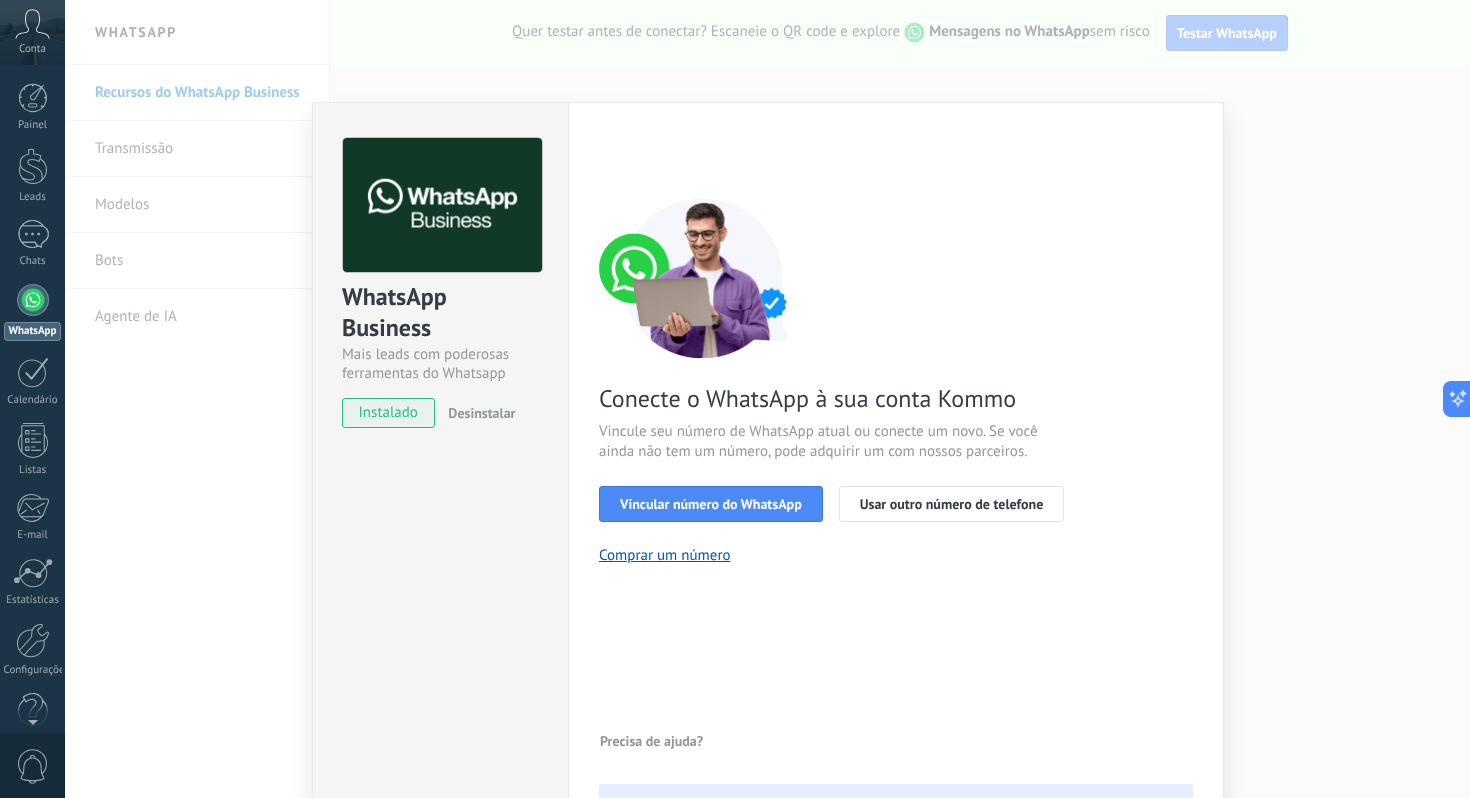 click at bounding box center (704, 278) 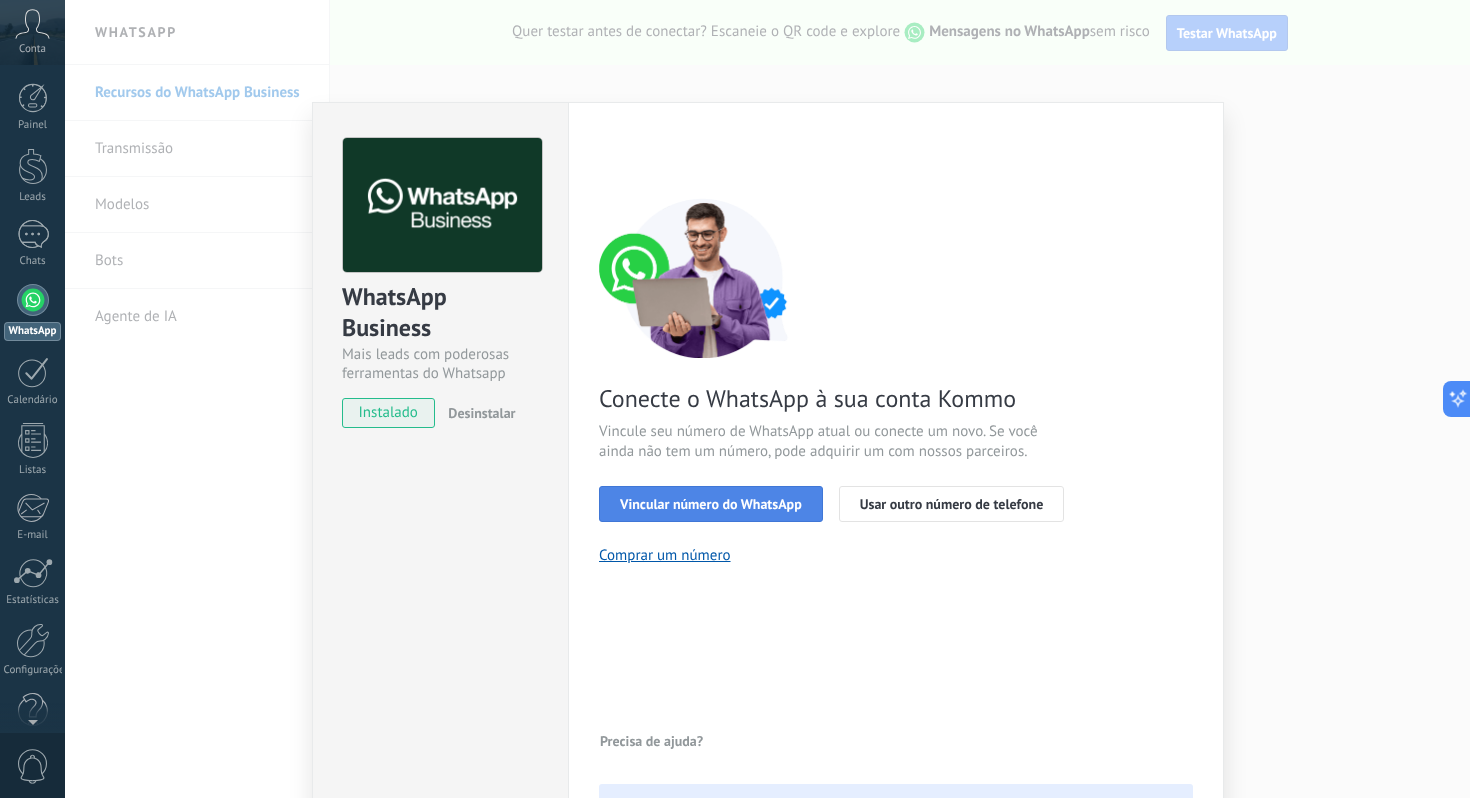 click on "Vincular número do WhatsApp" at bounding box center [711, 504] 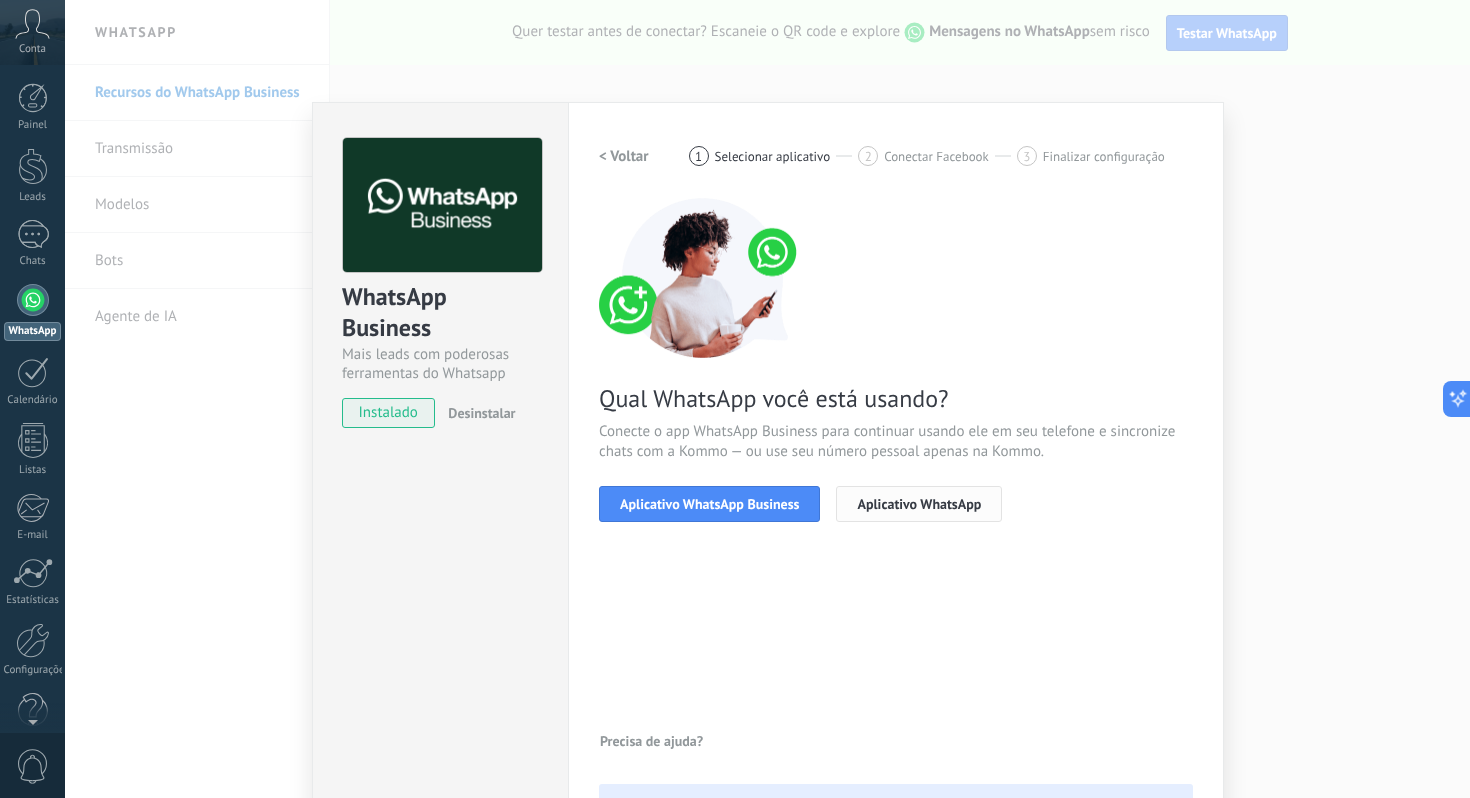 click on "Aplicativo WhatsApp" at bounding box center (919, 504) 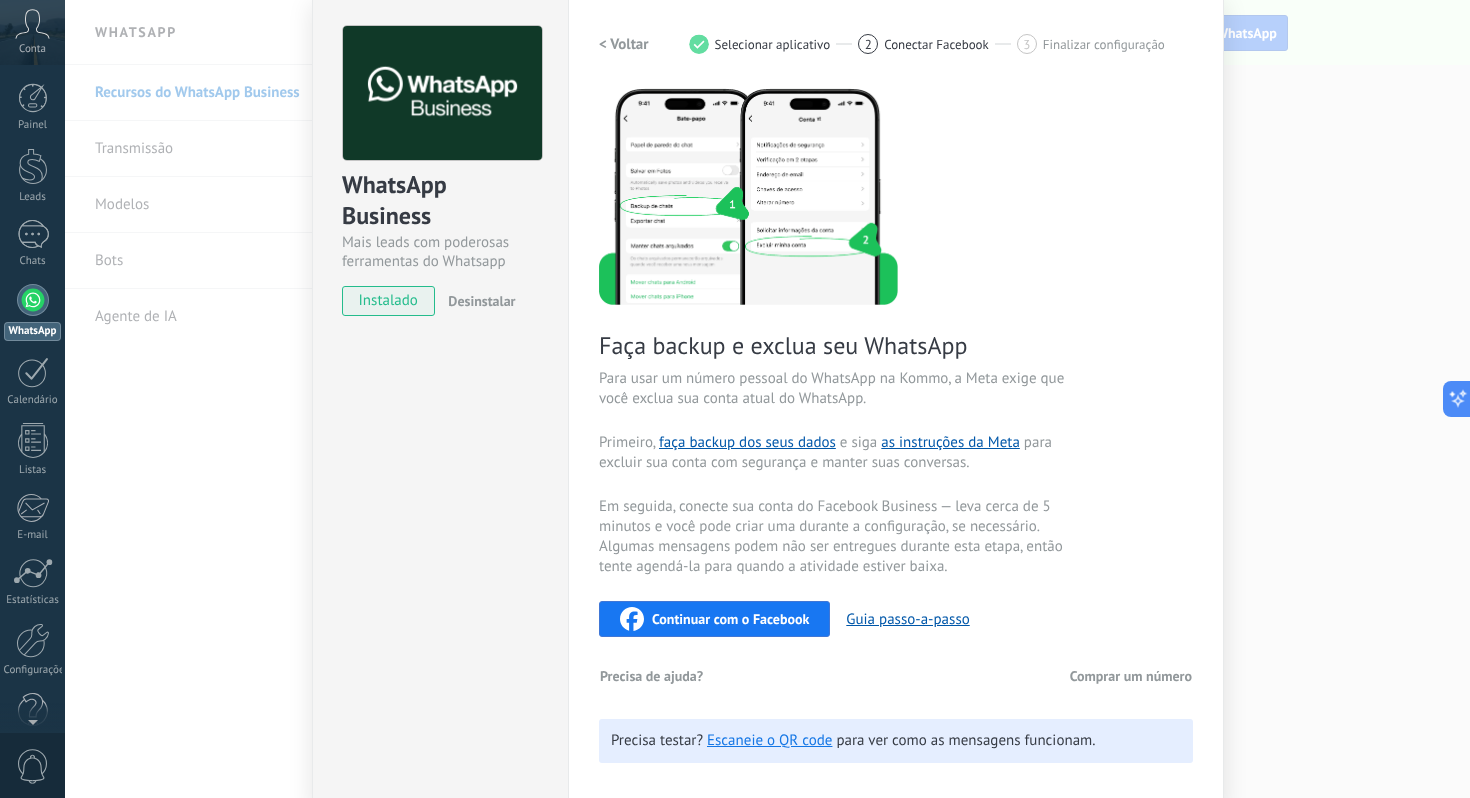 scroll, scrollTop: 0, scrollLeft: 0, axis: both 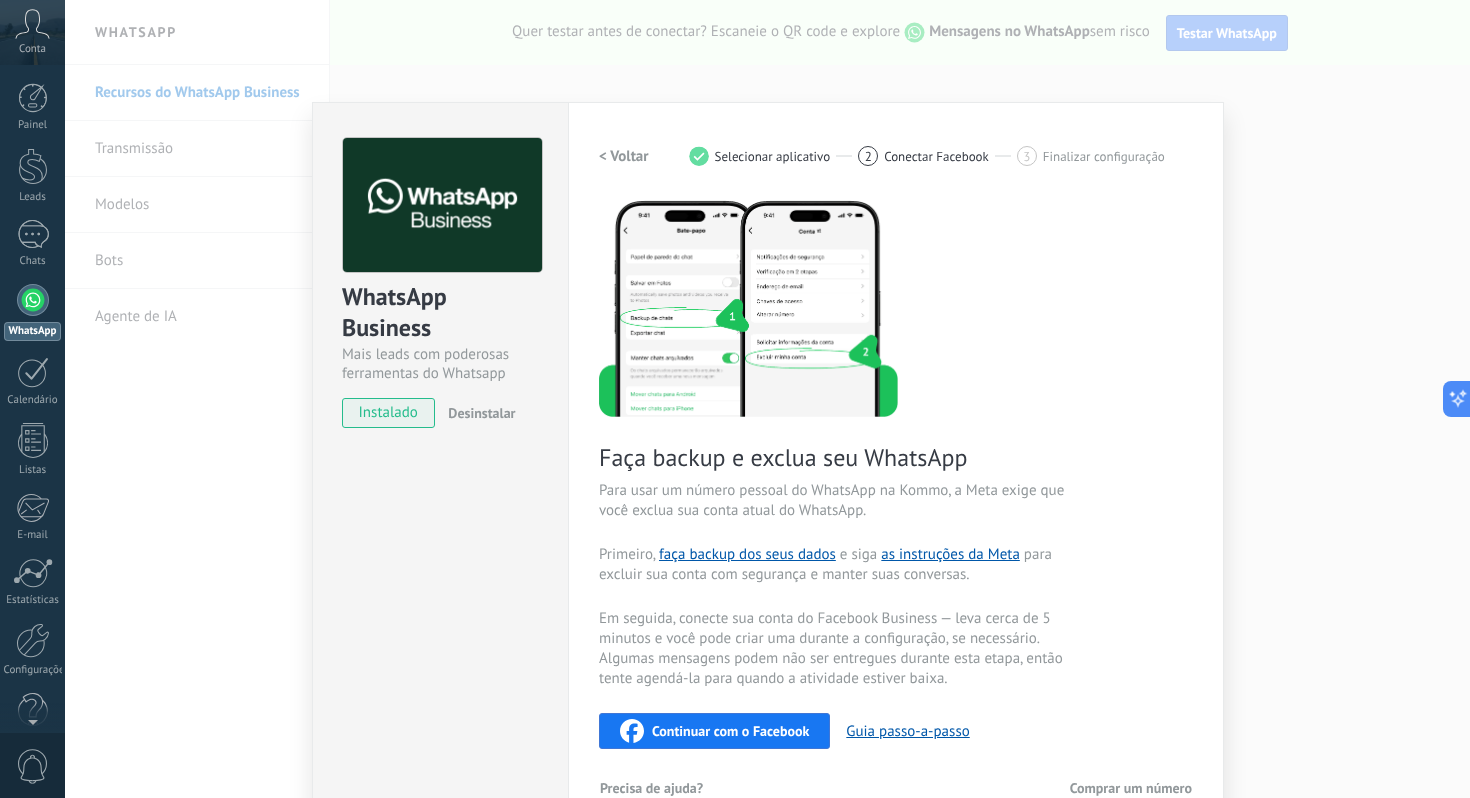 click on "< Voltar" at bounding box center [624, 156] 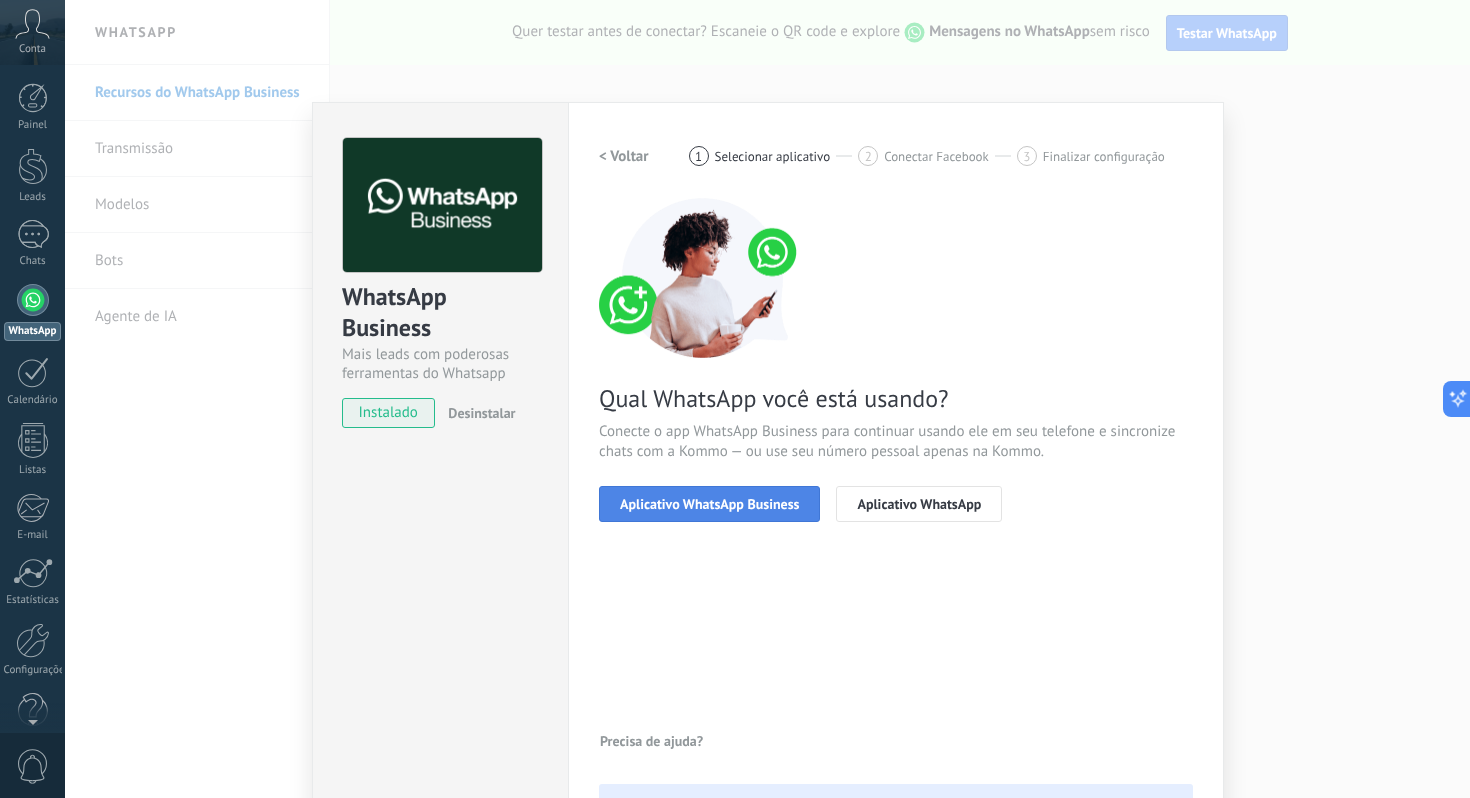 click on "Aplicativo WhatsApp Business" at bounding box center [709, 504] 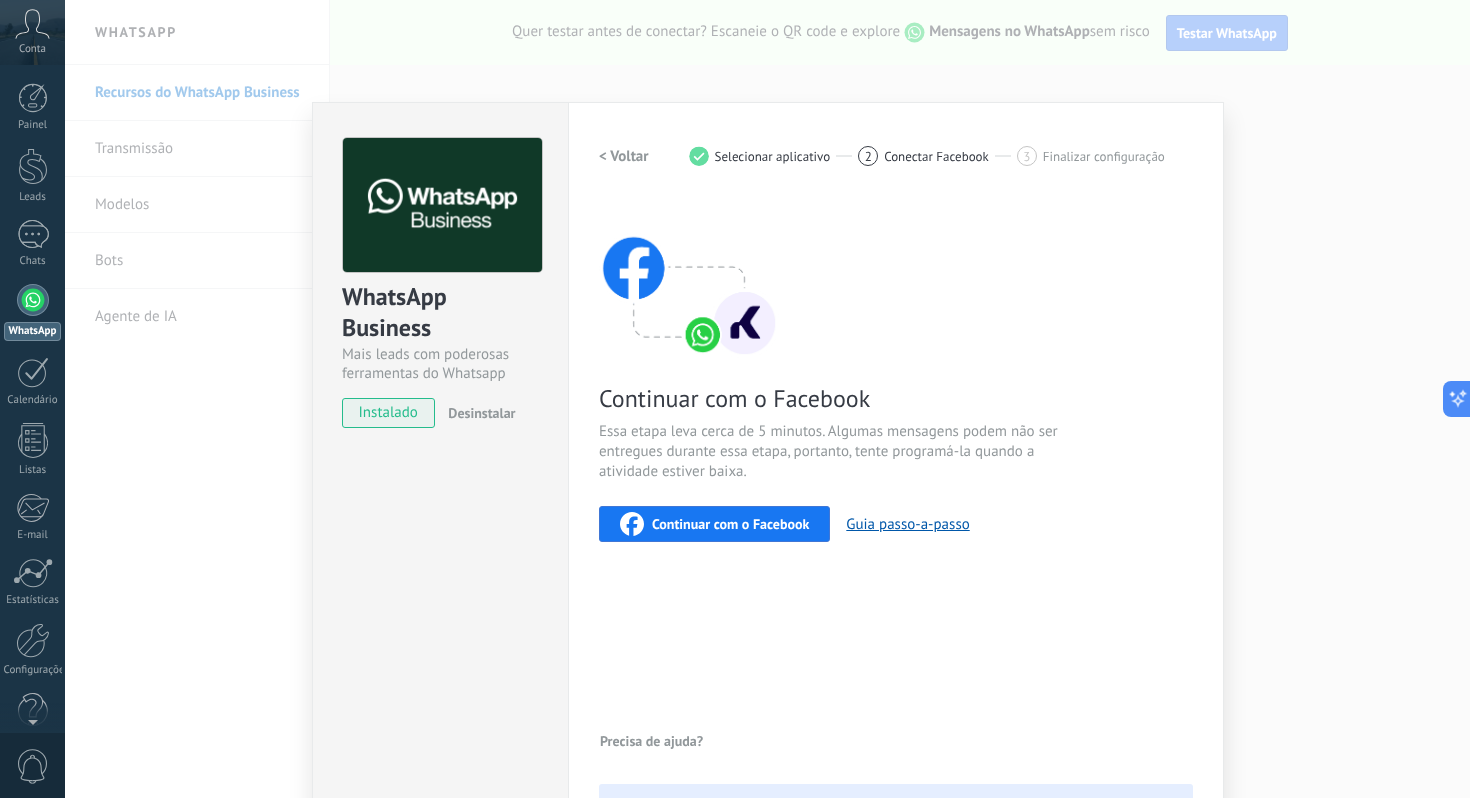 click on "Continuar com o Facebook" at bounding box center (730, 524) 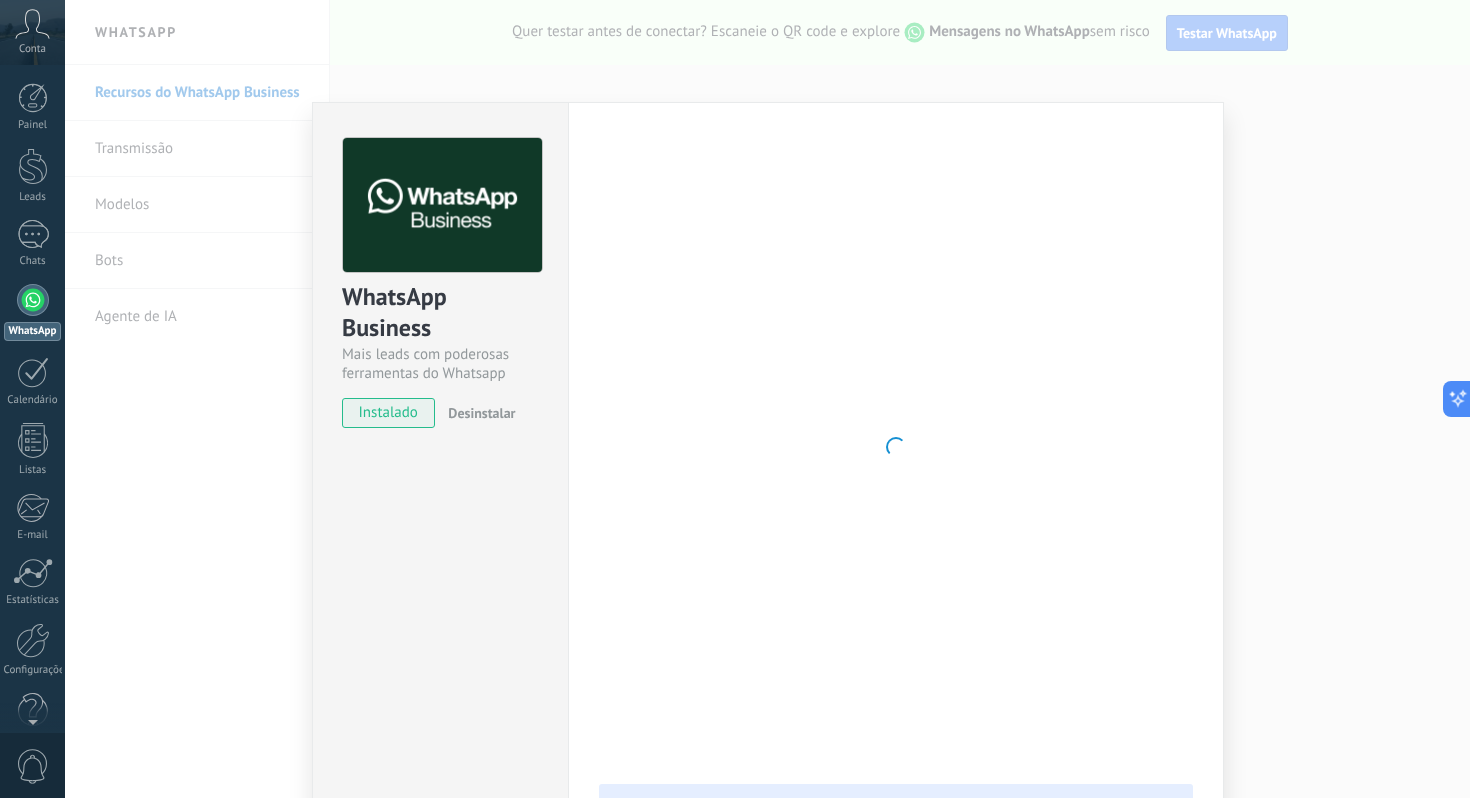 click on "WhatsApp Business Mais leads com poderosas ferramentas do Whatsapp instalado Desinstalar" at bounding box center (440, 483) 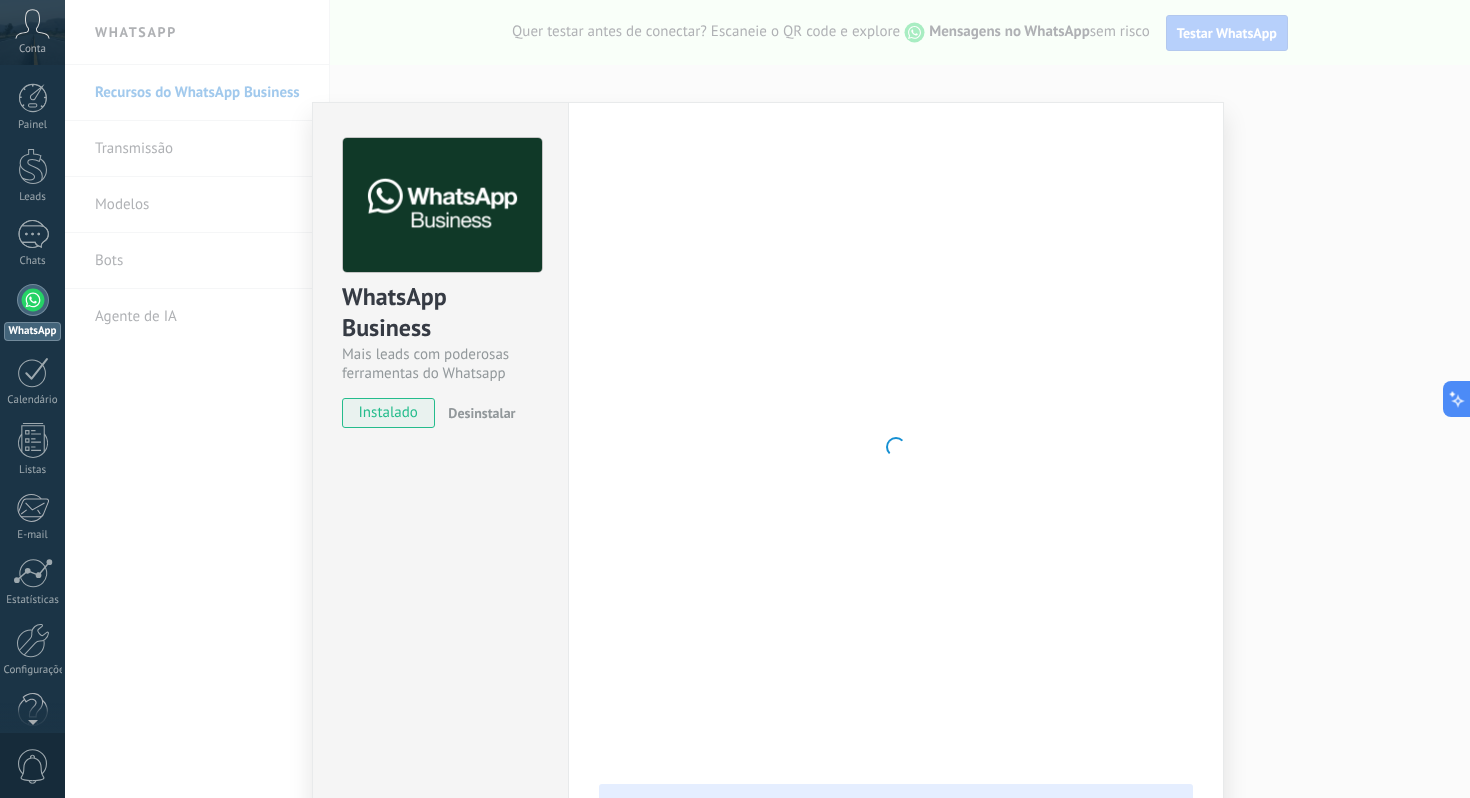 scroll, scrollTop: 66, scrollLeft: 0, axis: vertical 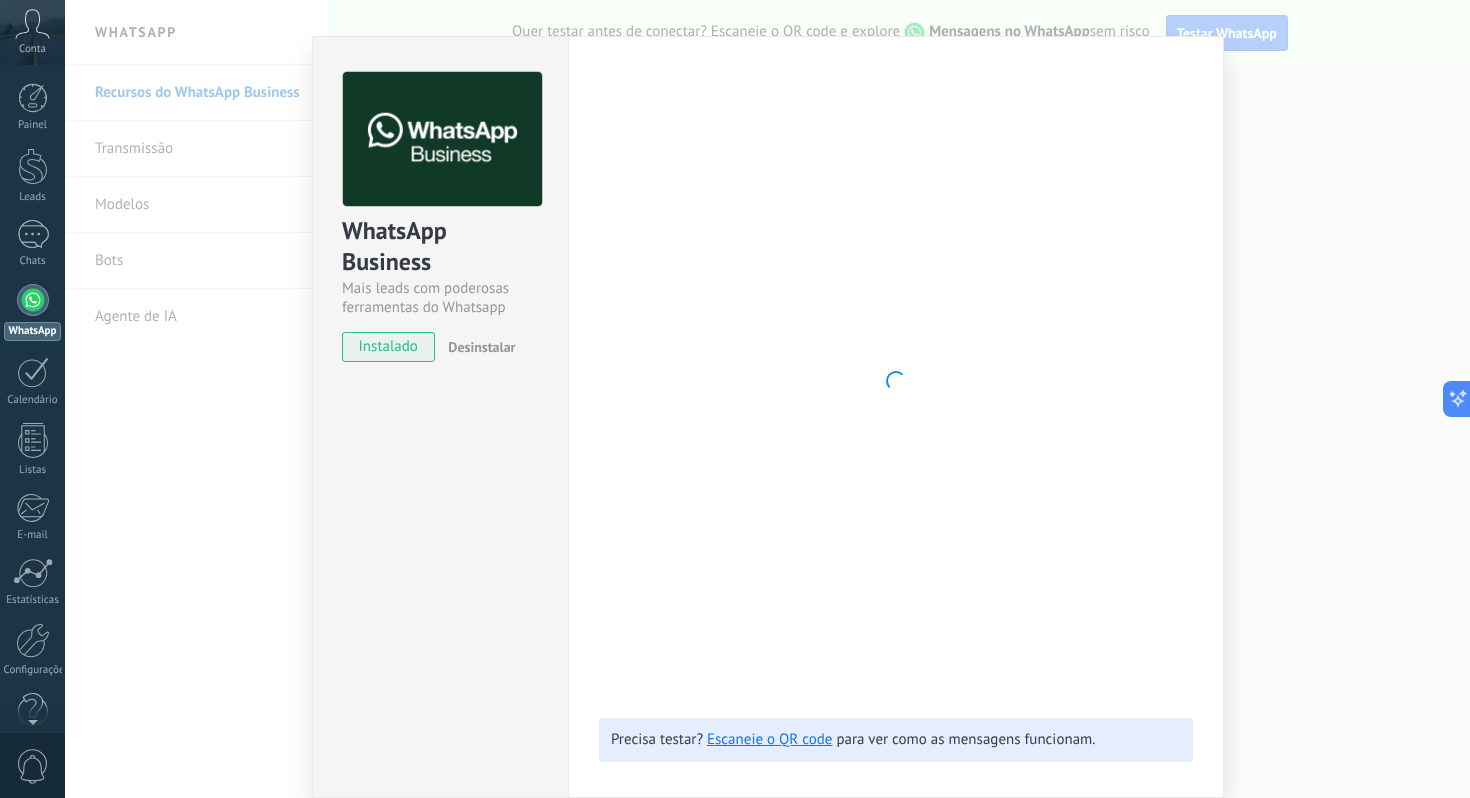 click at bounding box center [33, 300] 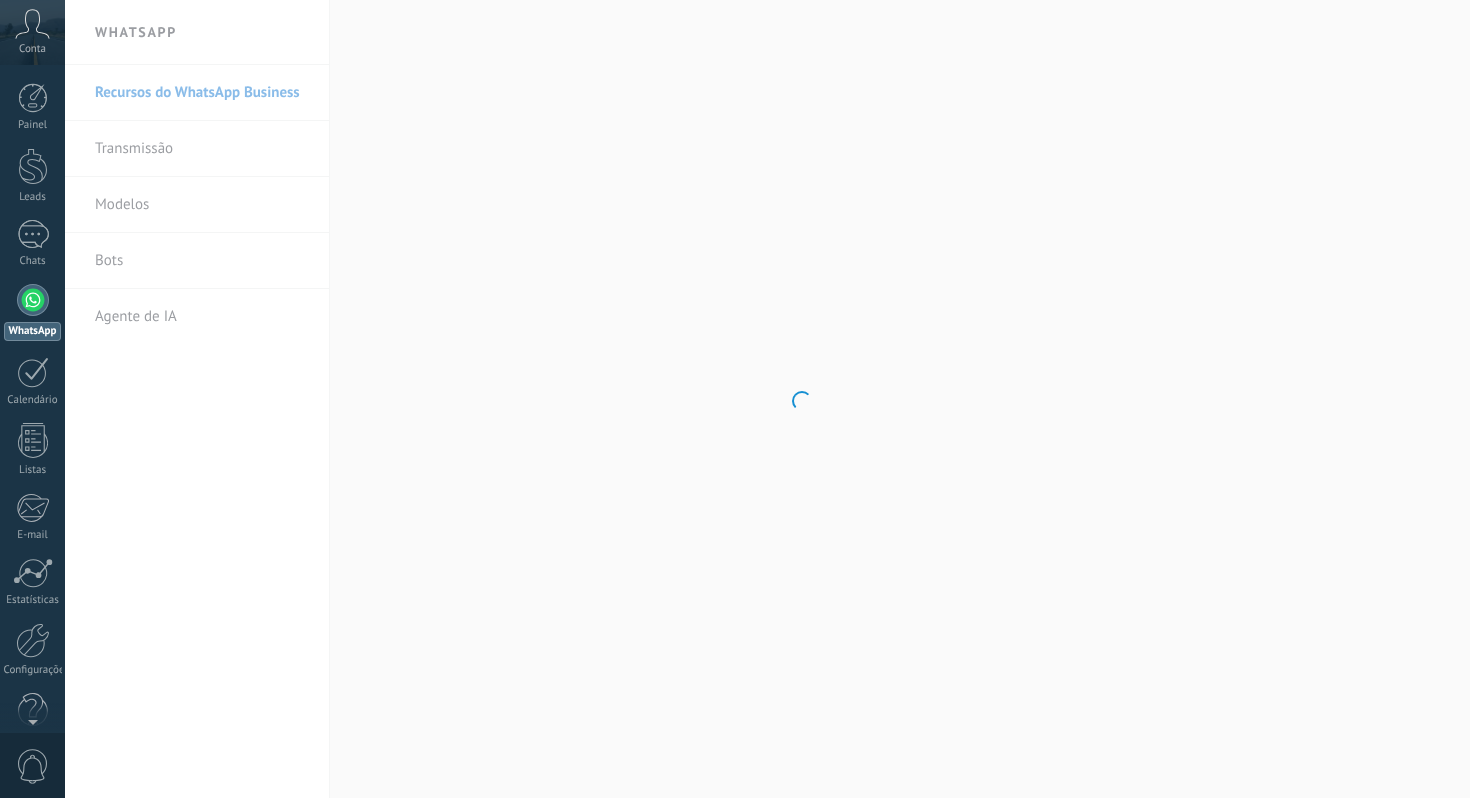 scroll, scrollTop: 0, scrollLeft: 0, axis: both 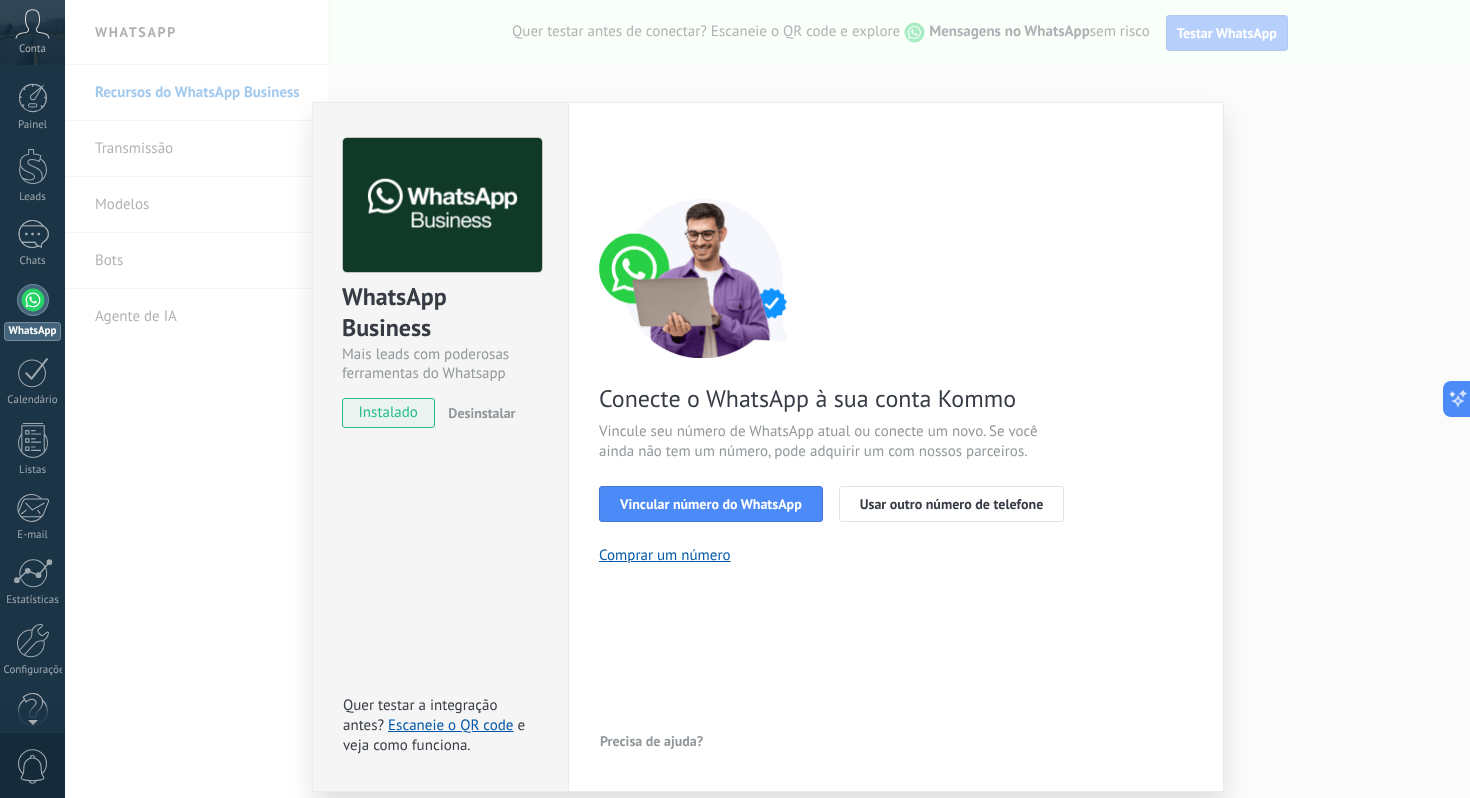 click on "Conecte o WhatsApp à sua conta Kommo Vincule seu número de WhatsApp atual ou conecte um novo. Se você ainda não tem um número, pode adquirir um com nossos parceiros. Vincular número do WhatsApp Usar outro número de telefone Comprar um número" at bounding box center [896, 381] 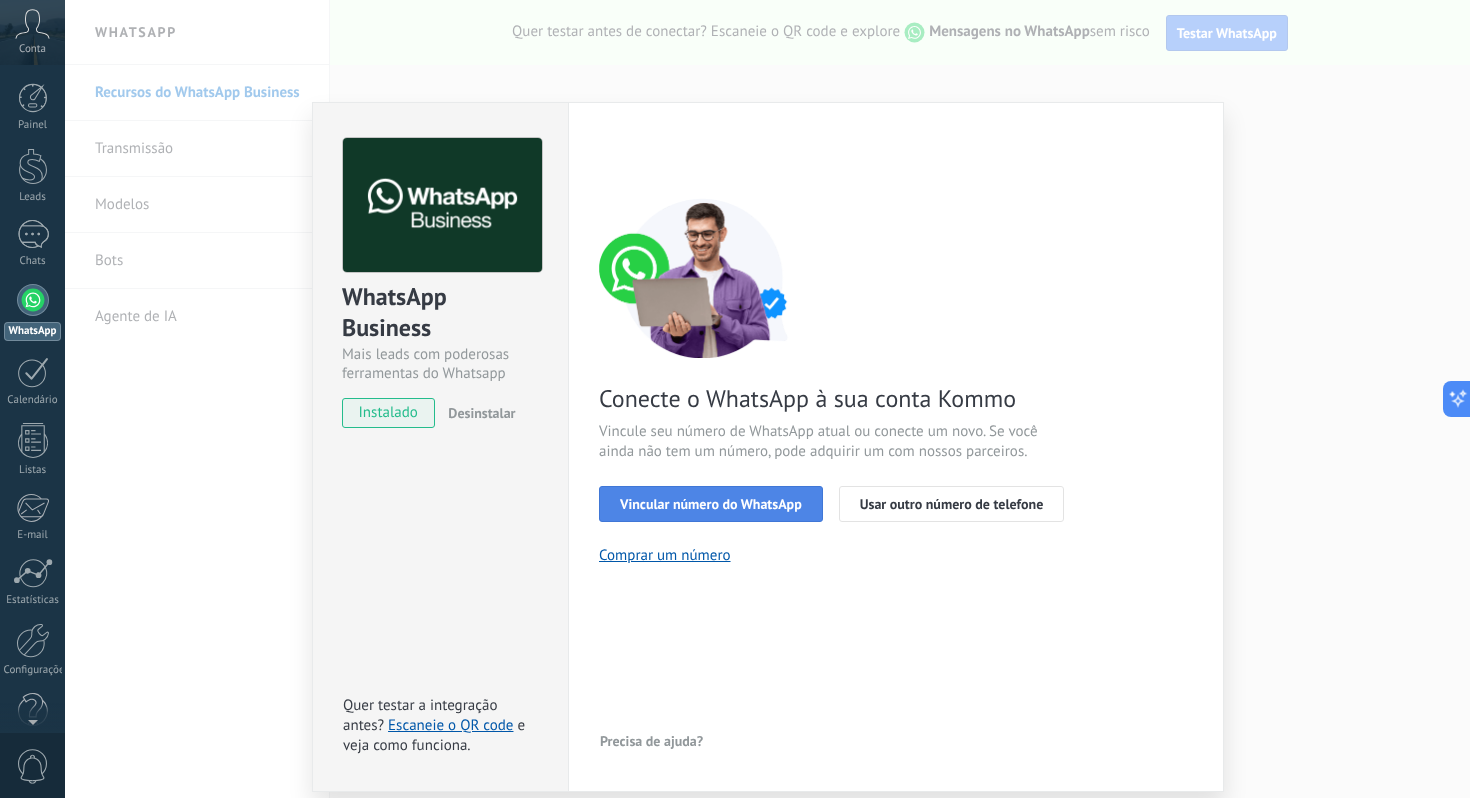 click on "Vincular número do WhatsApp" at bounding box center [711, 504] 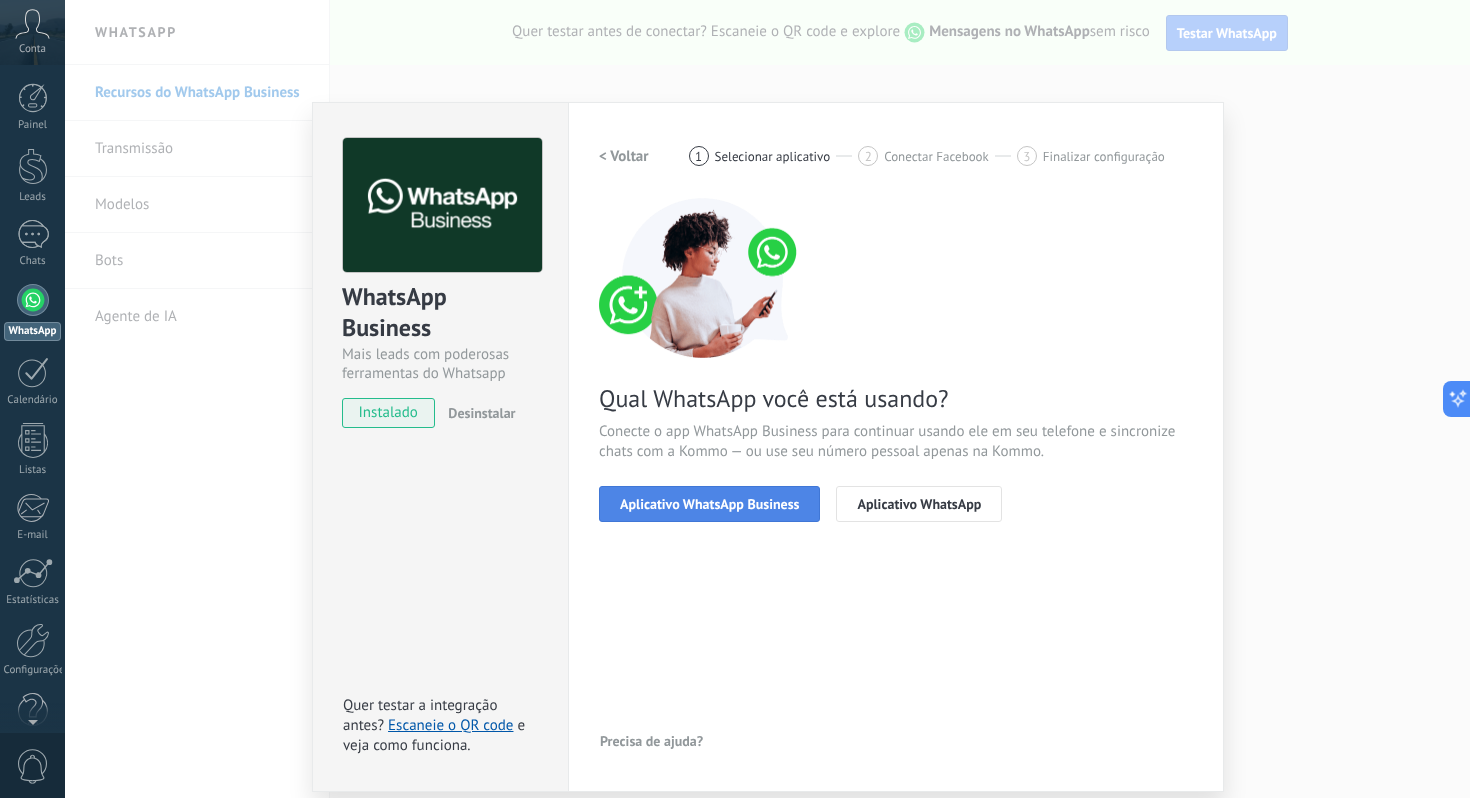 click on "Aplicativo WhatsApp Business" at bounding box center [709, 504] 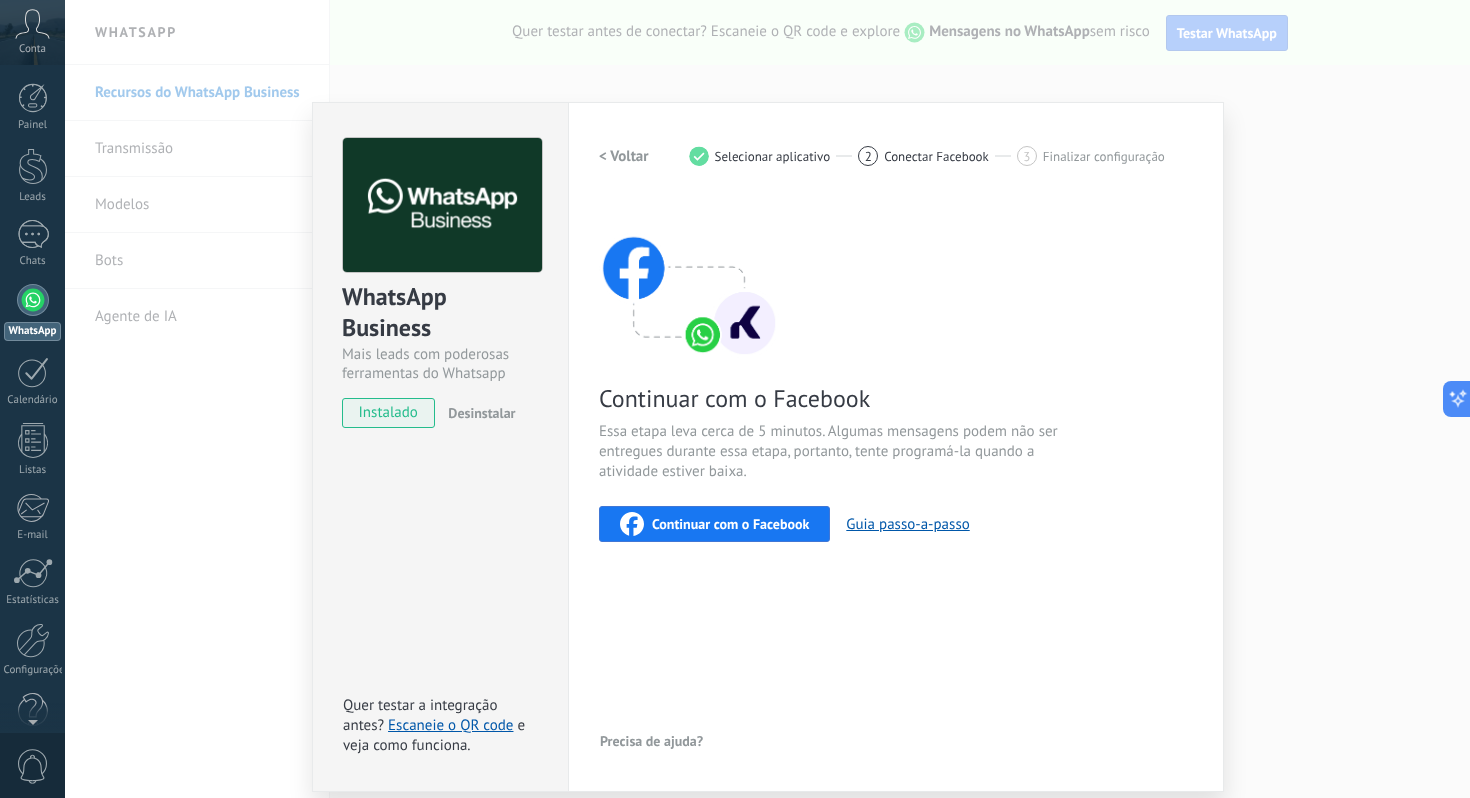 click on "Continuar com o Facebook" at bounding box center (730, 524) 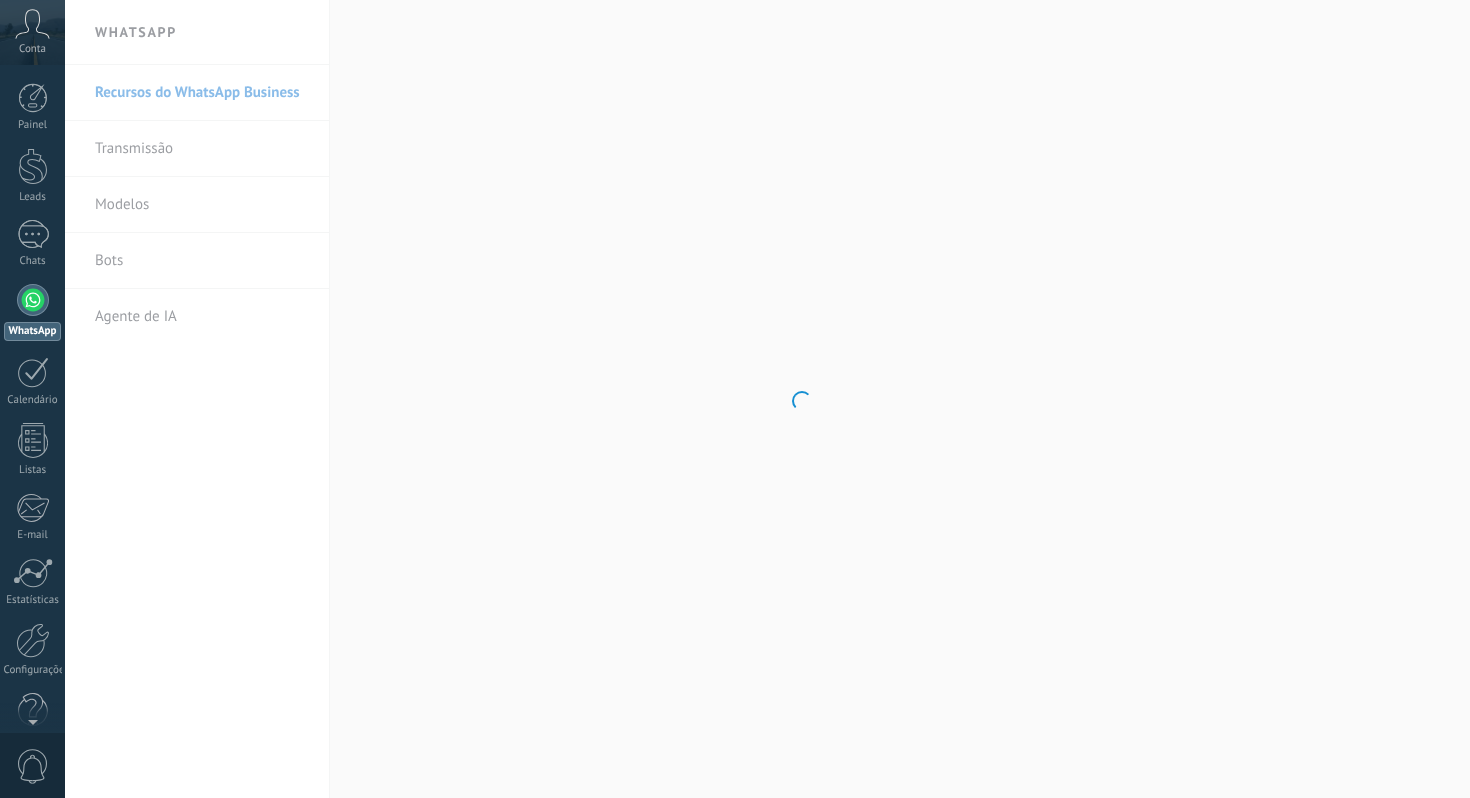 scroll, scrollTop: 0, scrollLeft: 0, axis: both 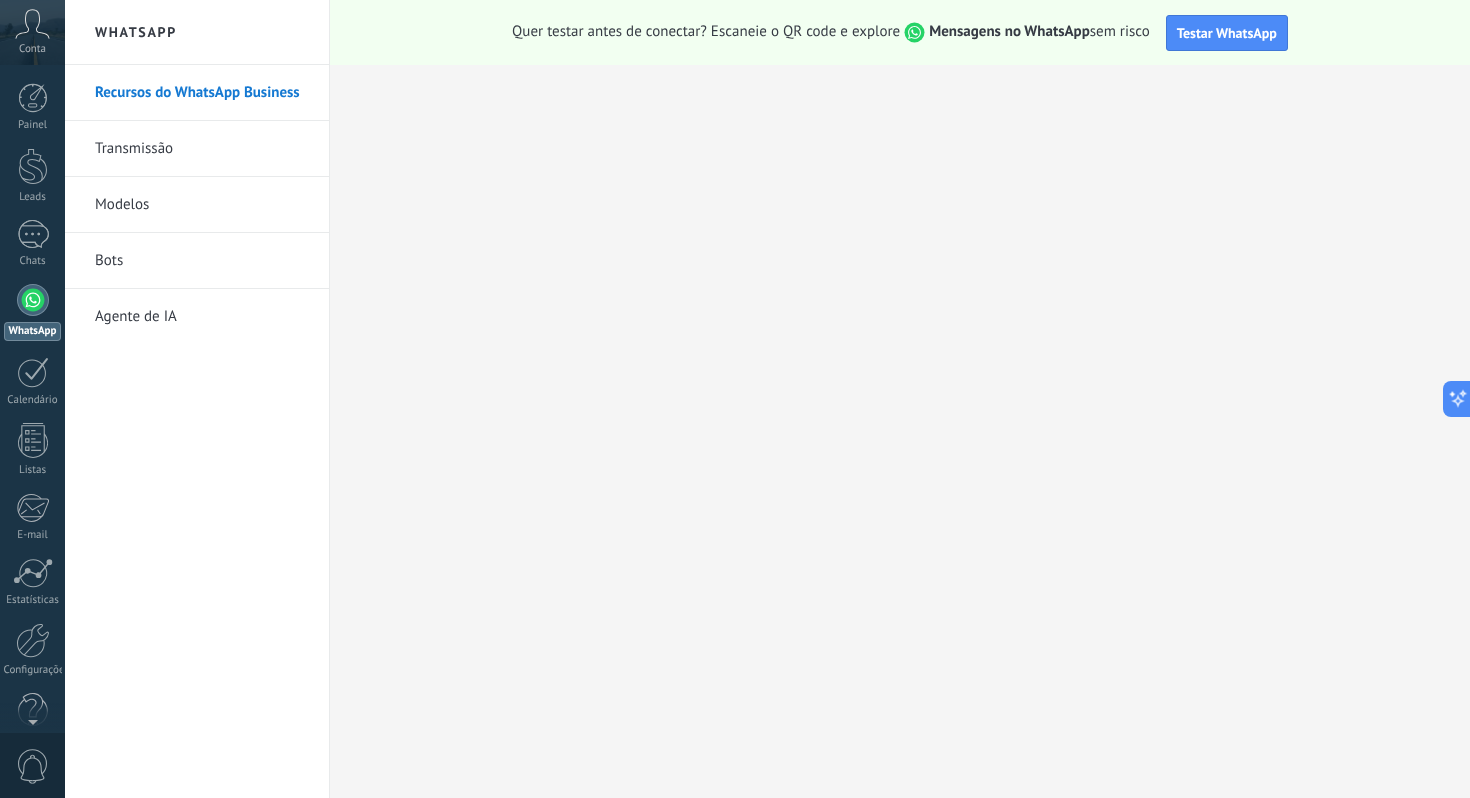 click at bounding box center [33, 300] 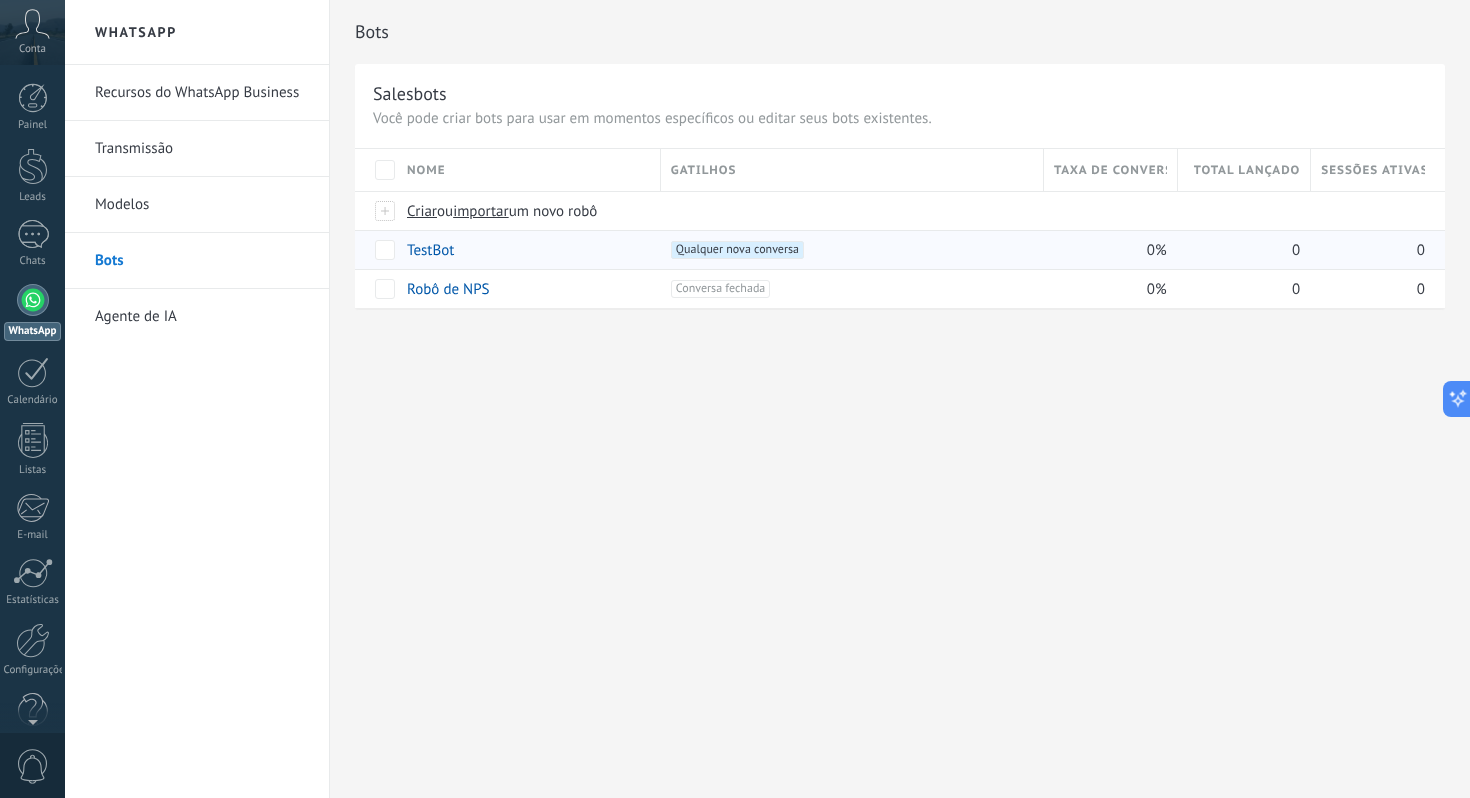 click on "TestBot" at bounding box center (524, 250) 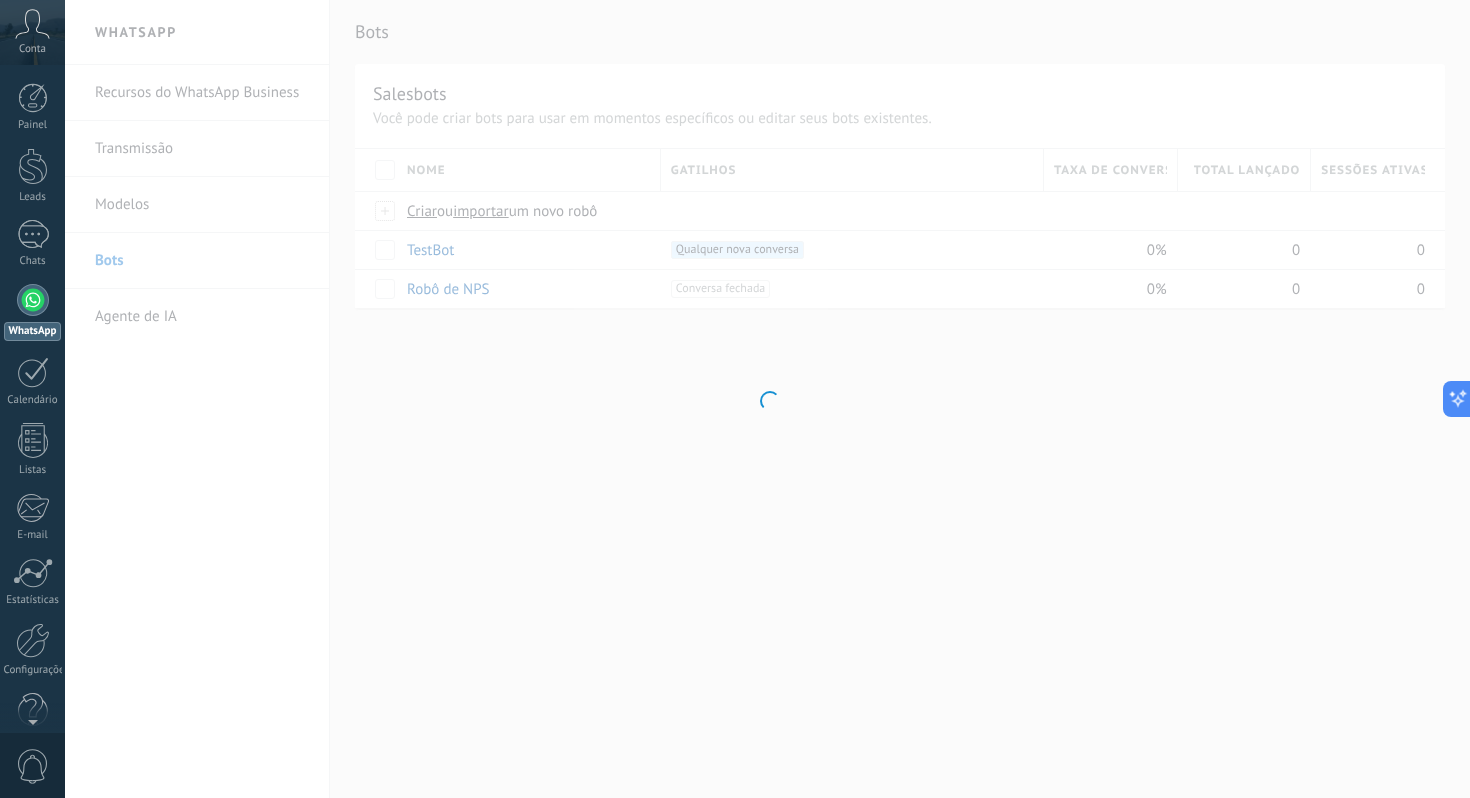 click at bounding box center (767, 399) 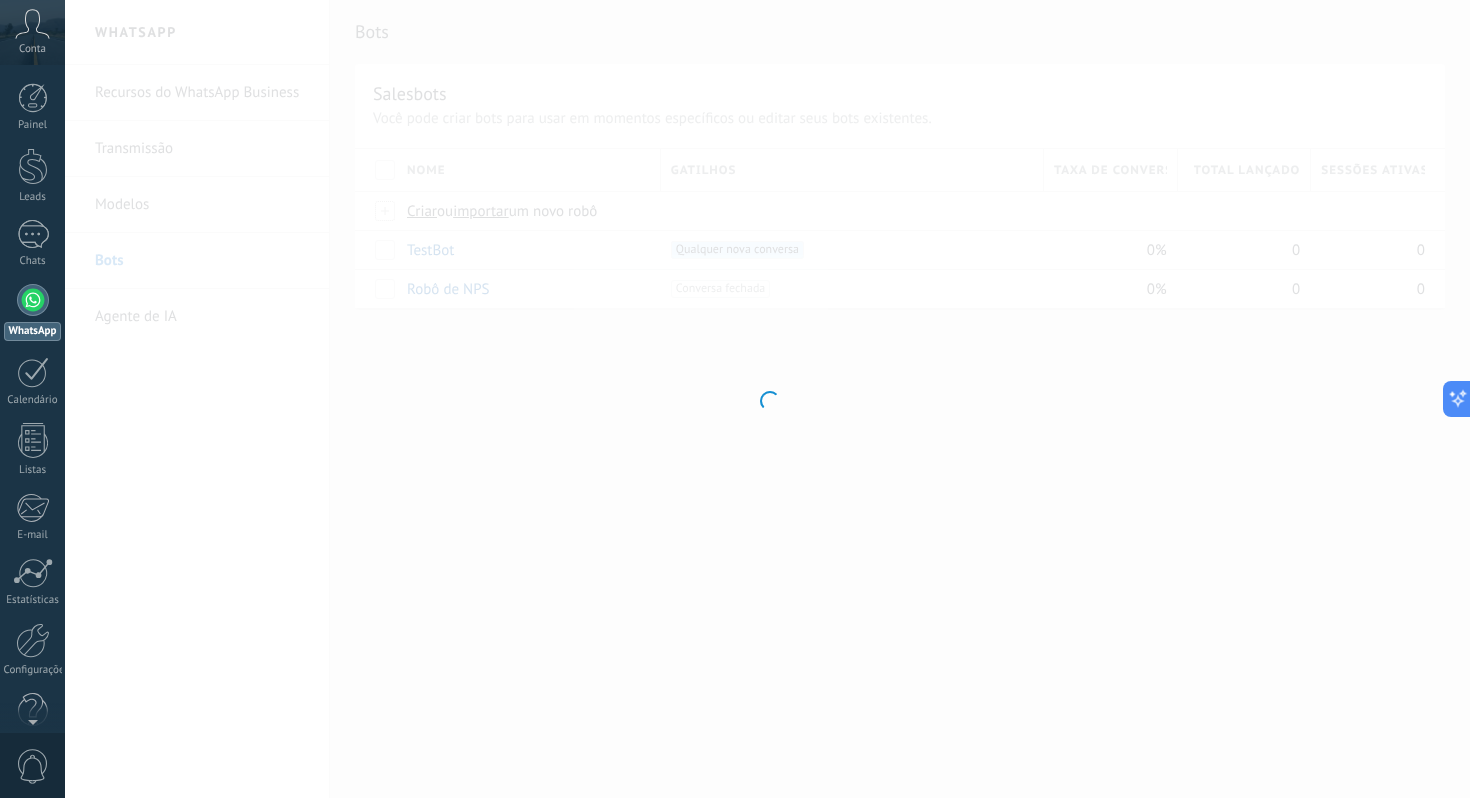 type on "*******" 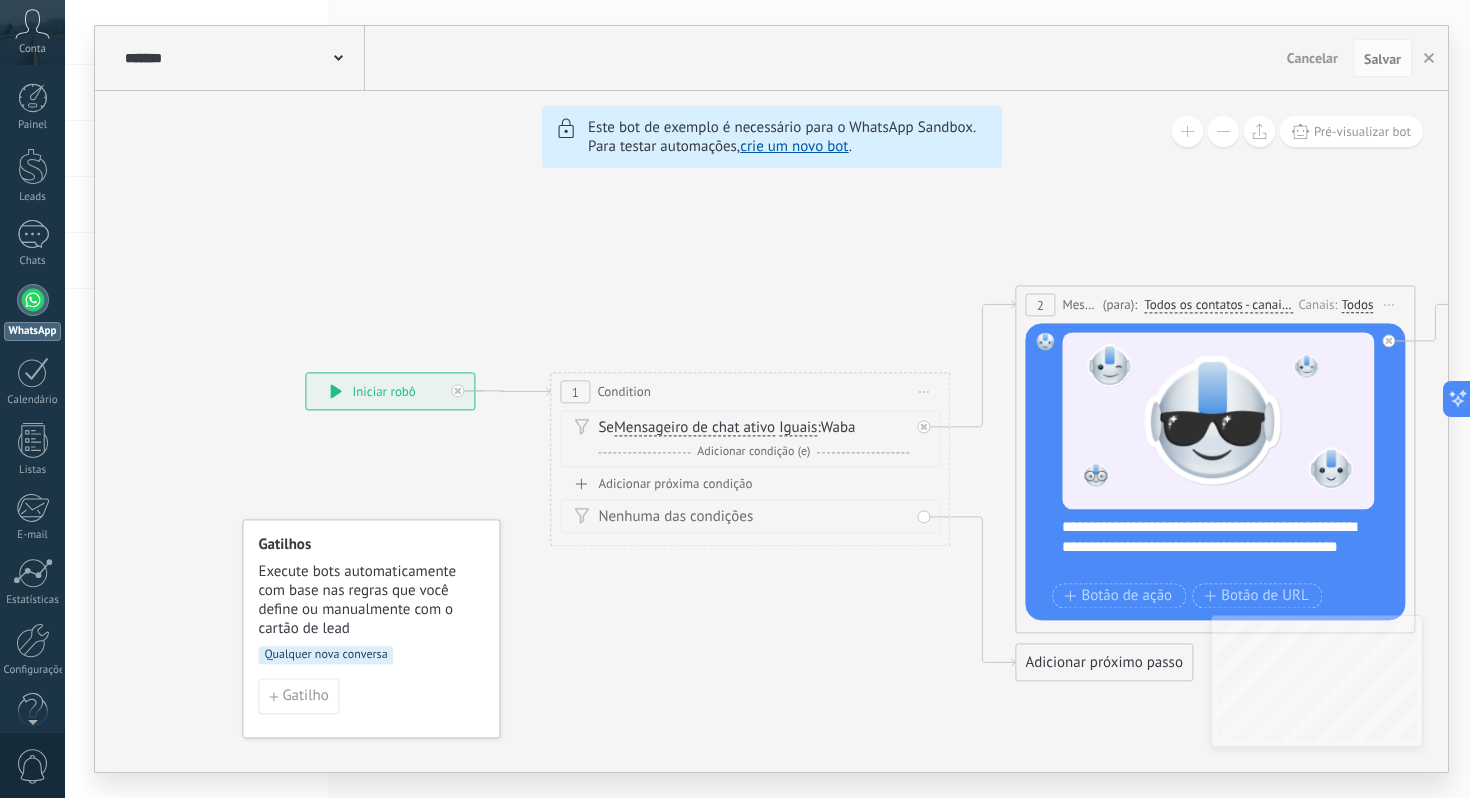 click at bounding box center [33, 300] 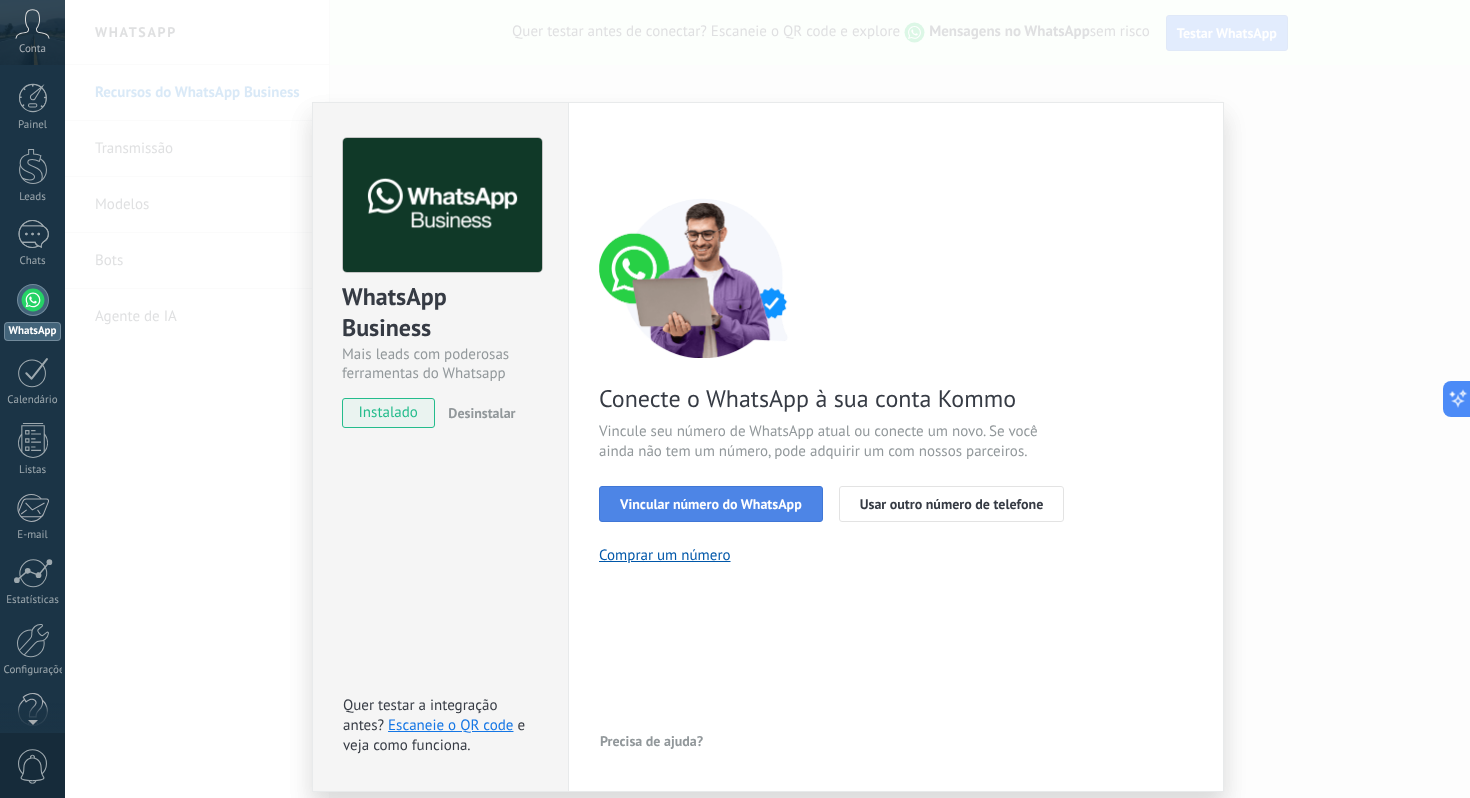 click on "Vincular número do WhatsApp" at bounding box center [711, 504] 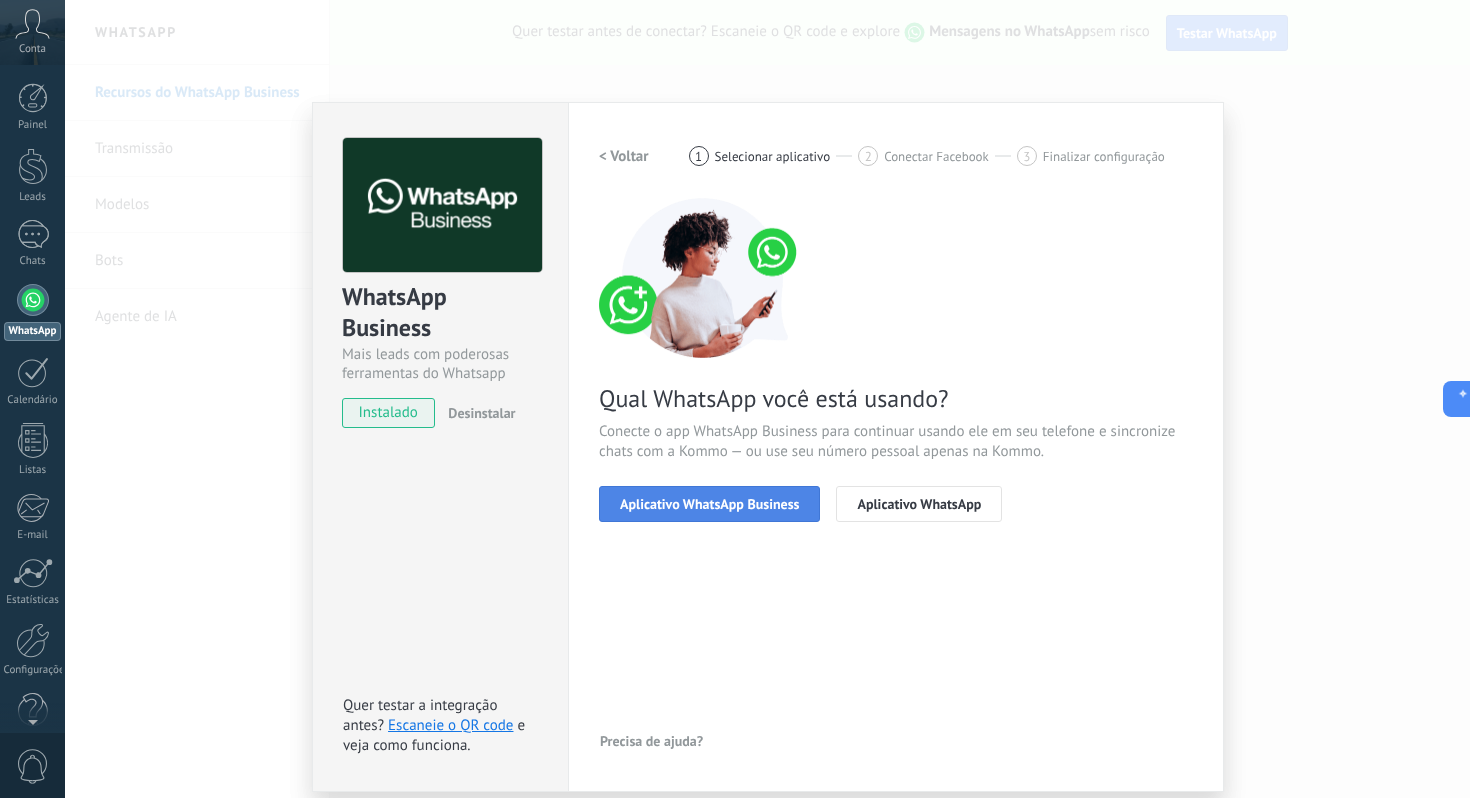 click on "Aplicativo WhatsApp Business" at bounding box center (709, 504) 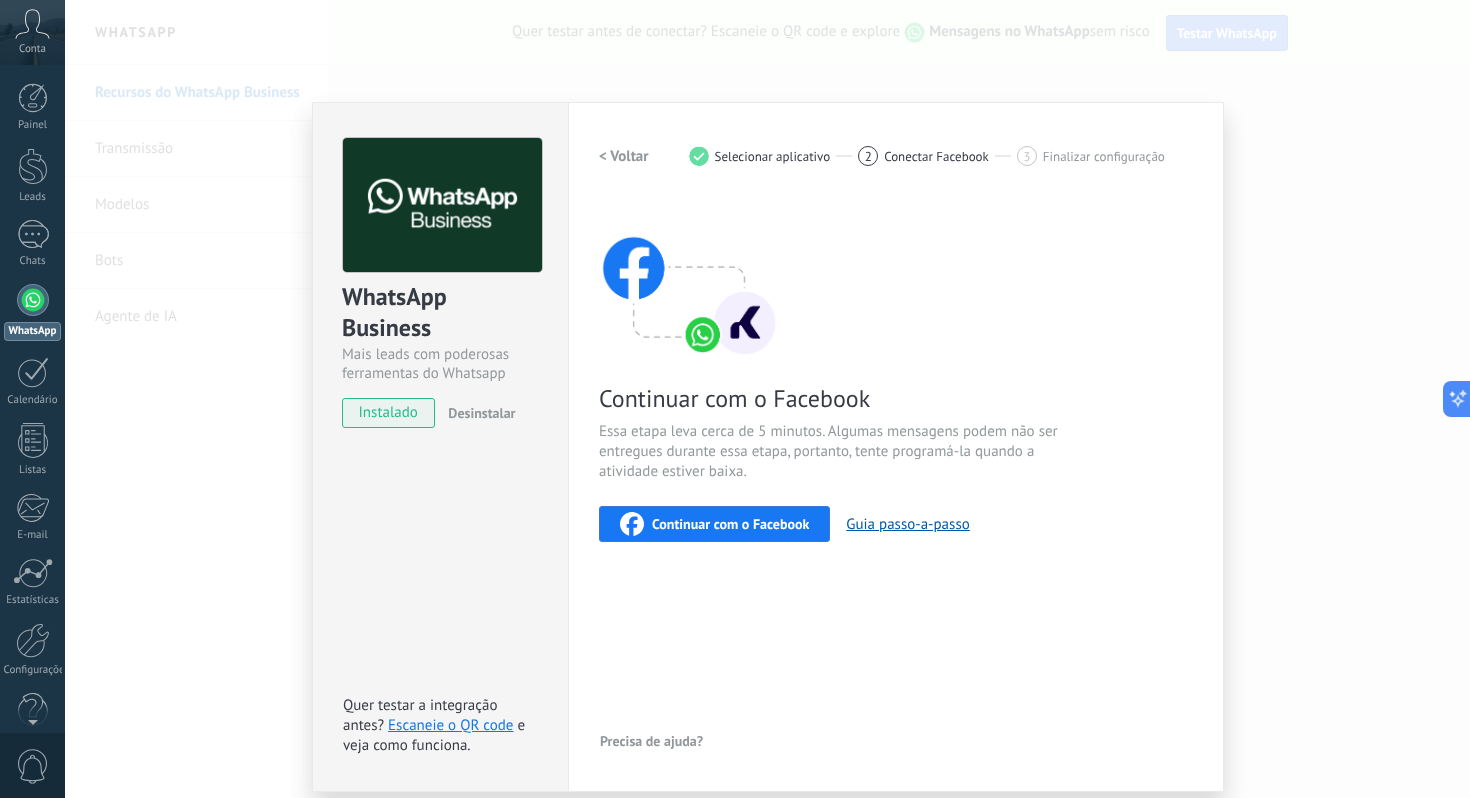 click on "Continuar com o Facebook" at bounding box center (730, 524) 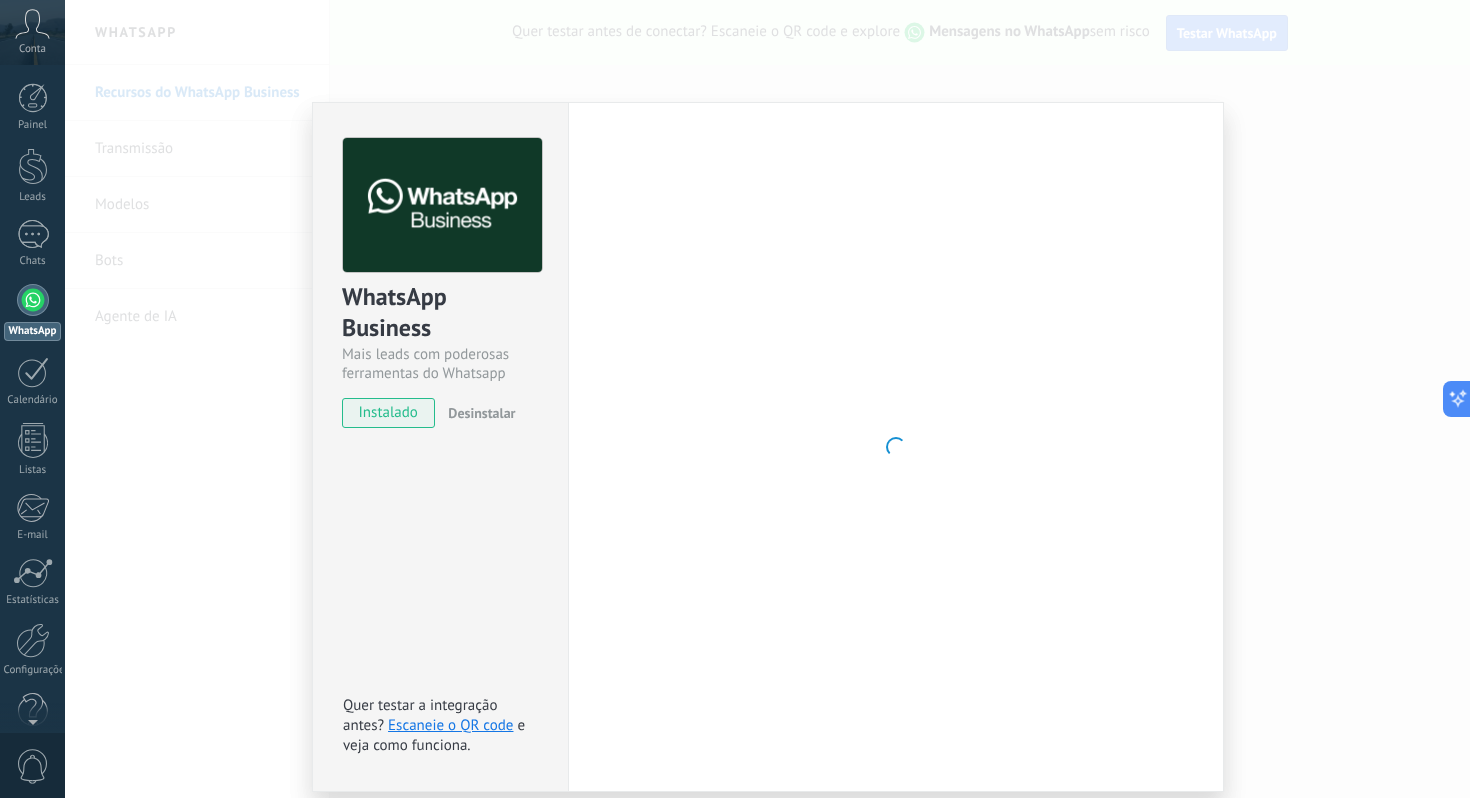 drag, startPoint x: 238, startPoint y: 297, endPoint x: 283, endPoint y: 224, distance: 85.75546 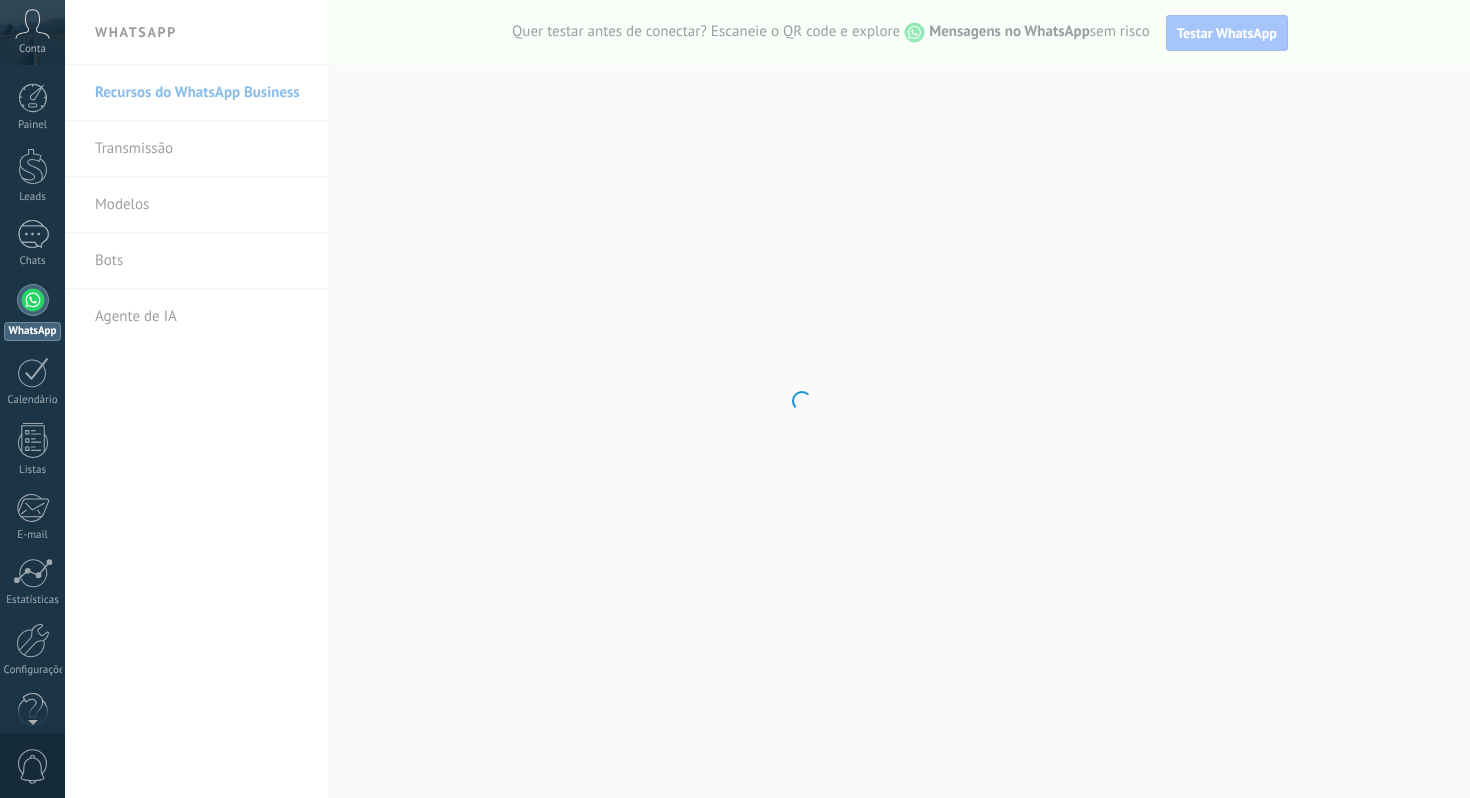 scroll, scrollTop: 0, scrollLeft: 0, axis: both 